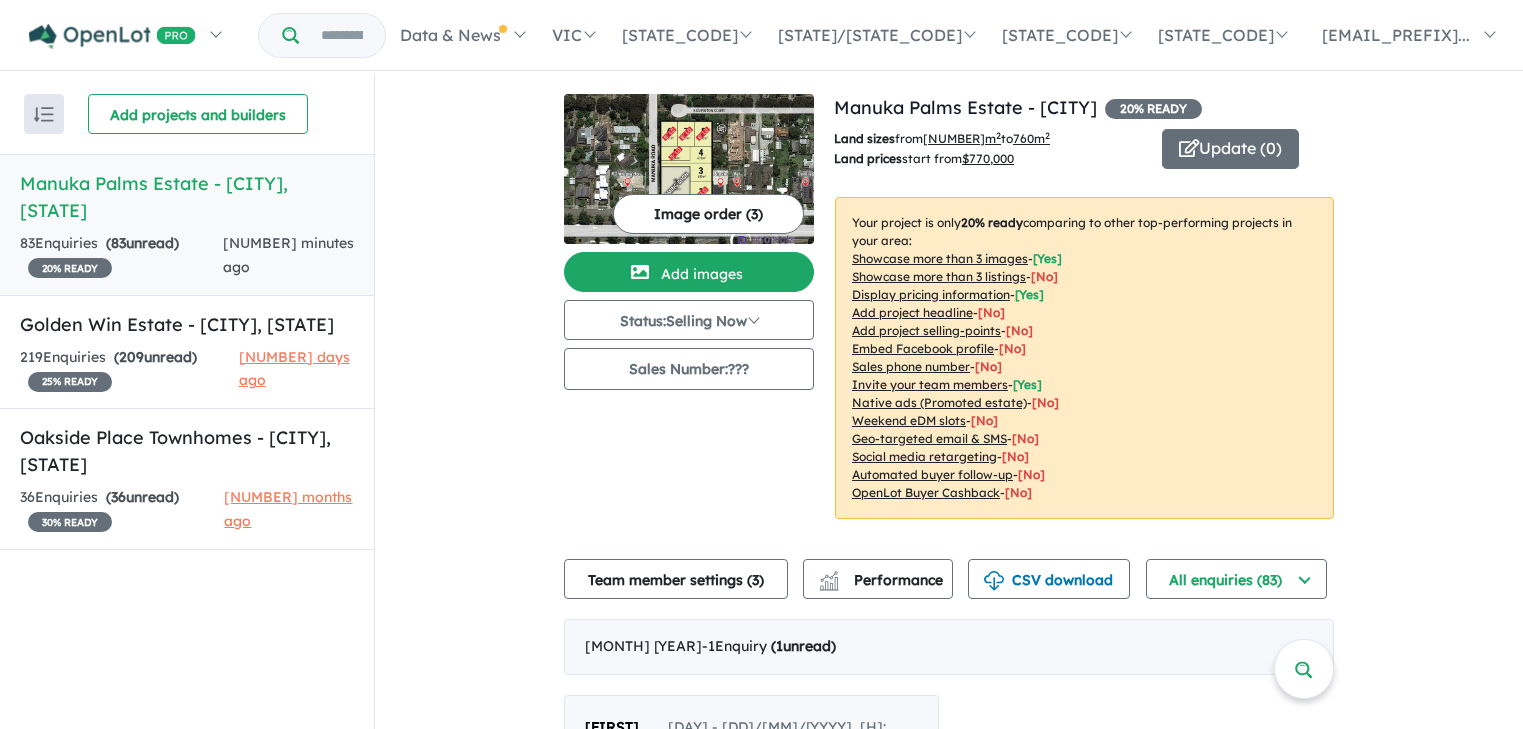 scroll, scrollTop: 0, scrollLeft: 0, axis: both 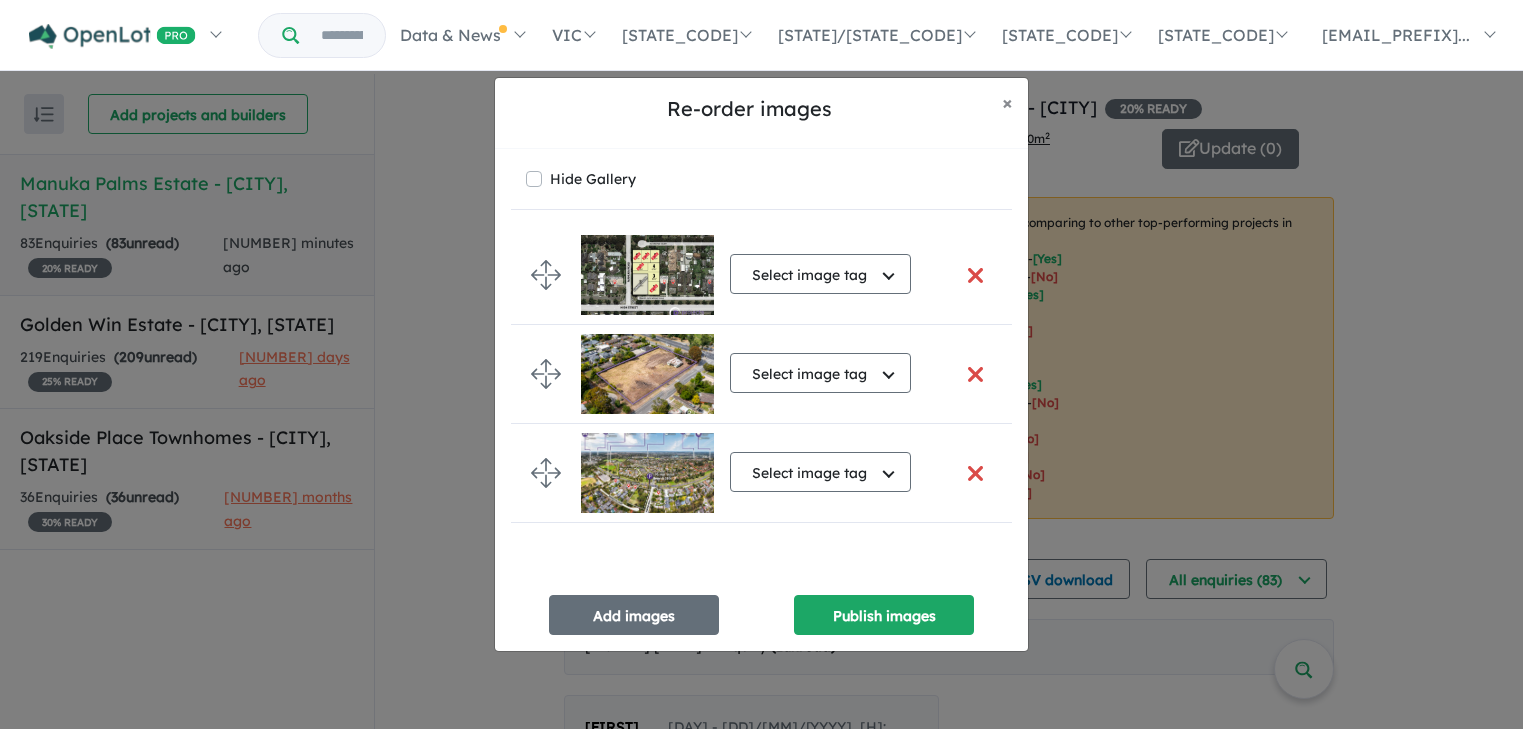 click at bounding box center (647, 275) 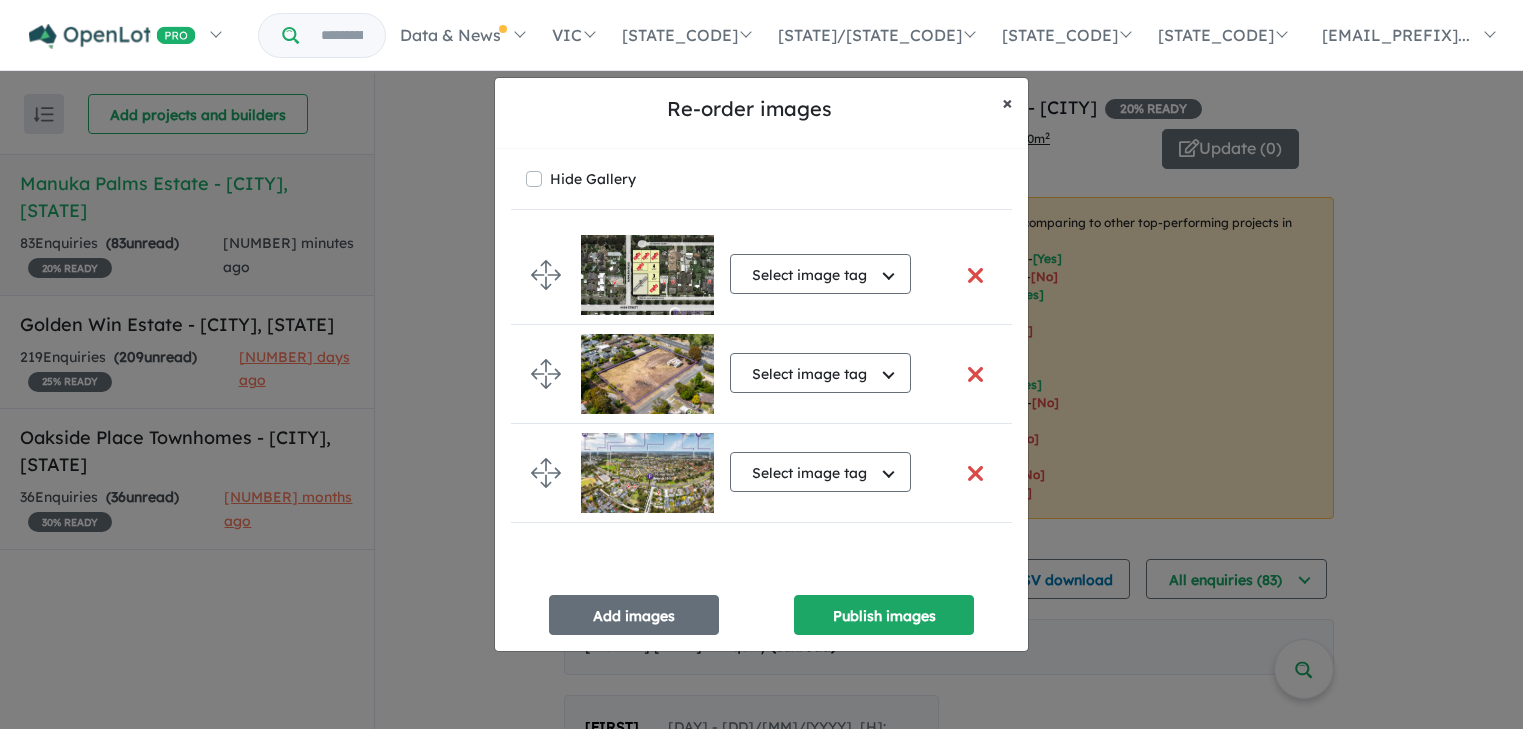 click on "×" at bounding box center (1007, 102) 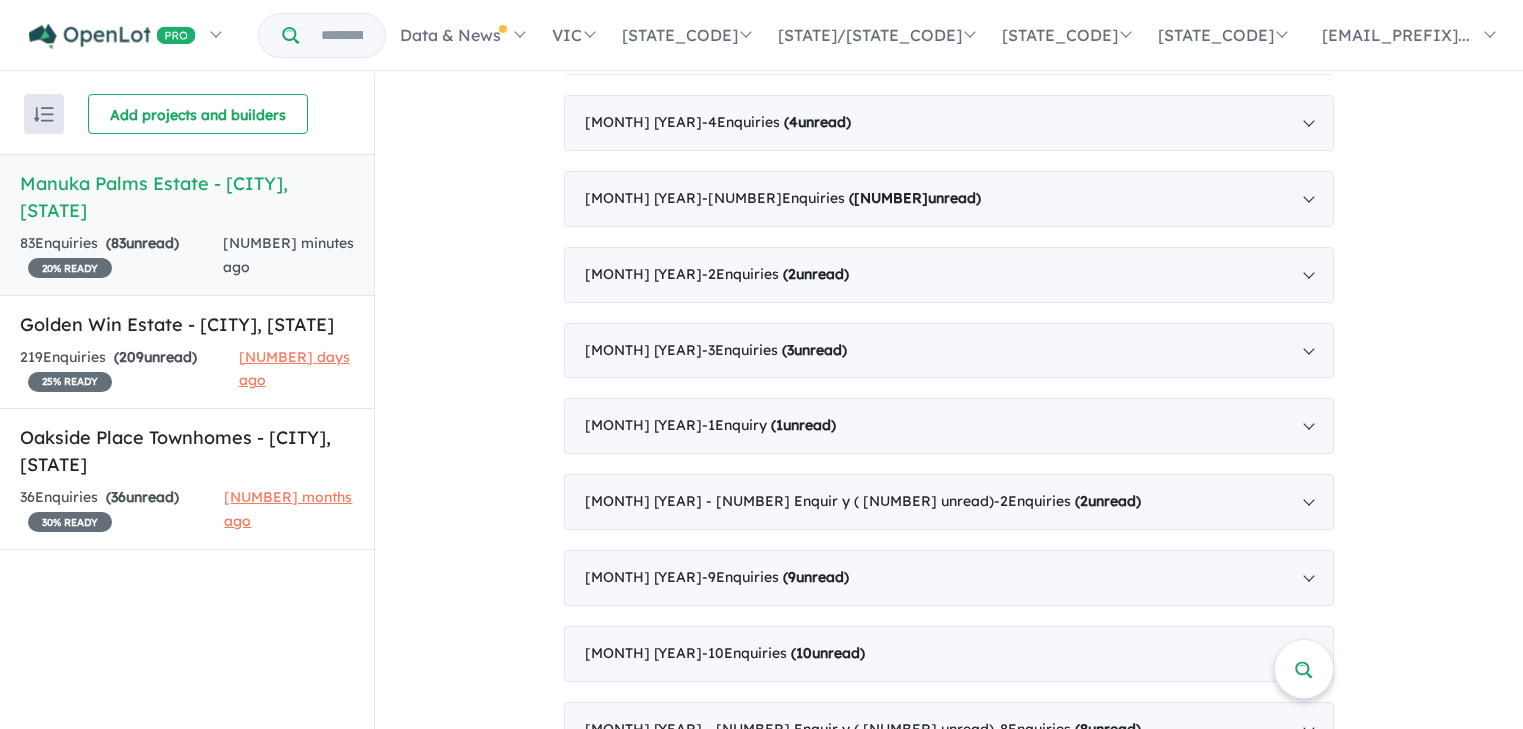 scroll, scrollTop: 2438, scrollLeft: 0, axis: vertical 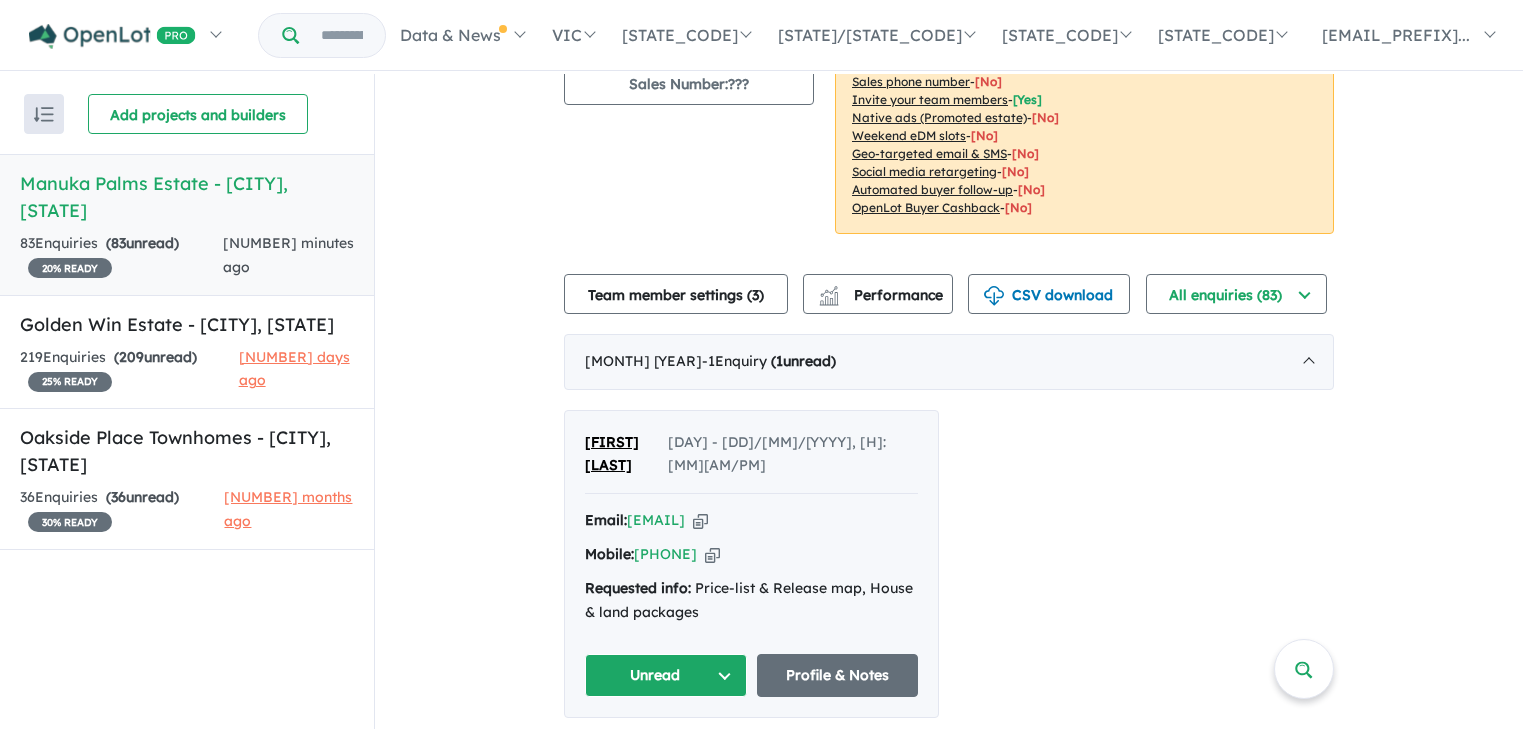 drag, startPoint x: 742, startPoint y: 524, endPoint x: 634, endPoint y: 528, distance: 108.07405 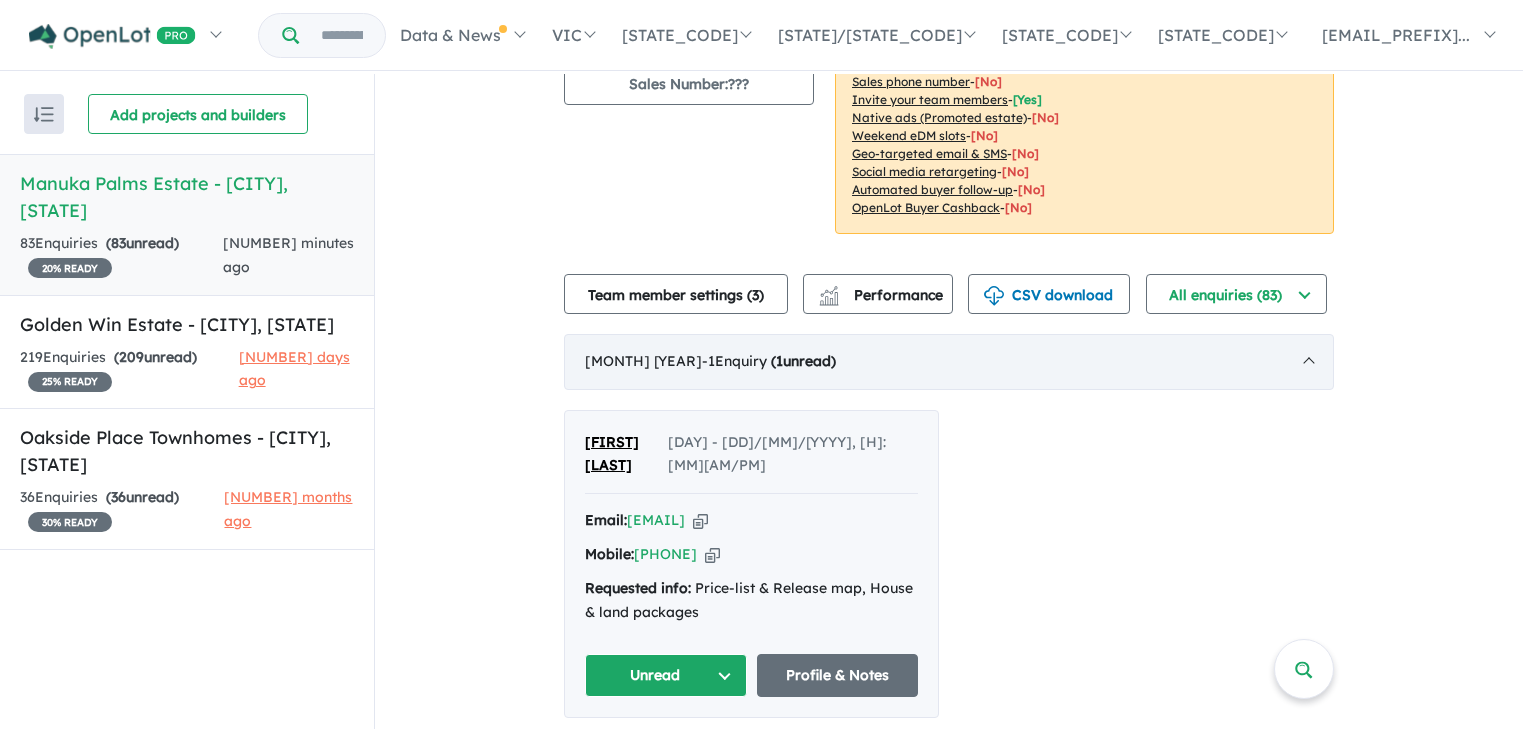 click on "[MONTH] [YEAR] - [NUMBER] Enquir y ( [NUMBER] unread)" at bounding box center [949, 362] 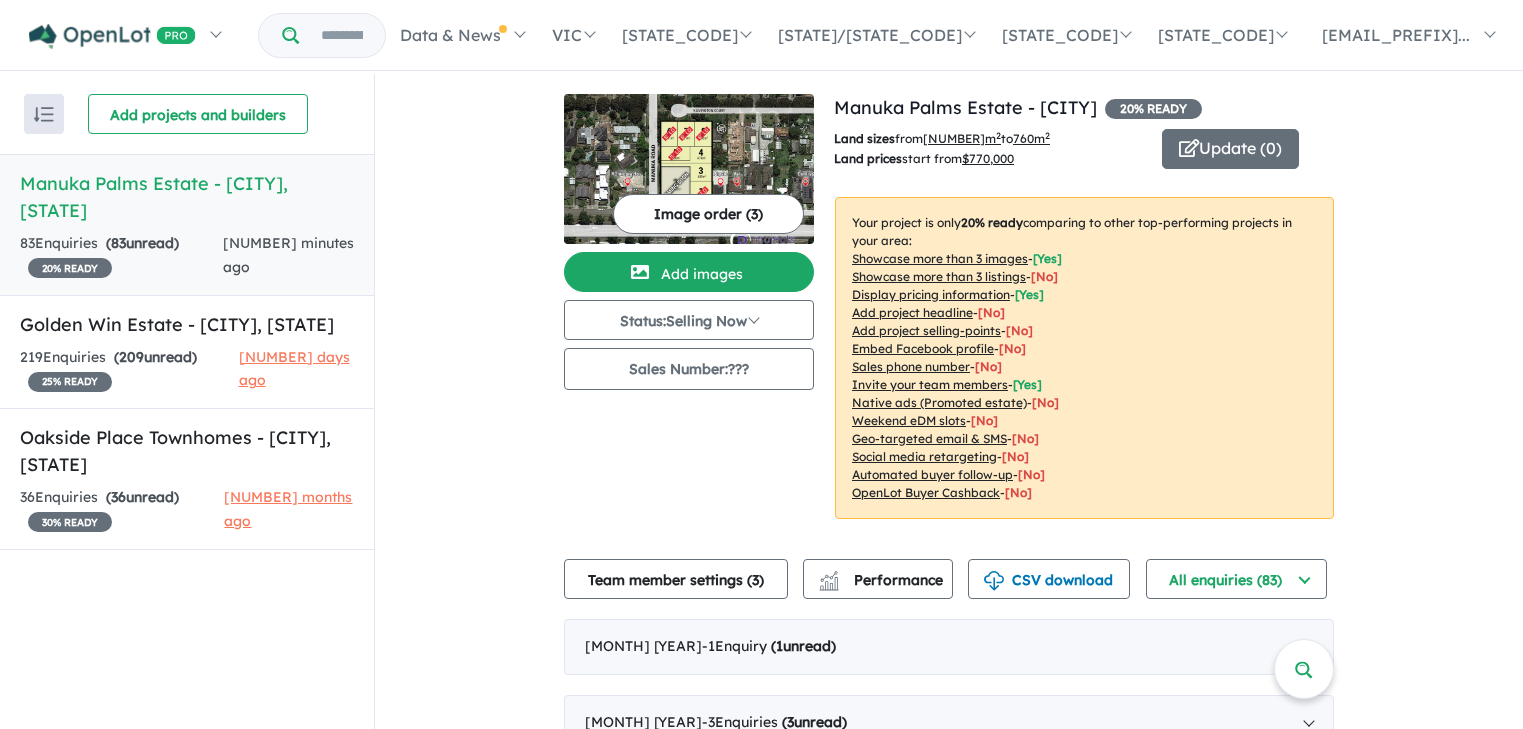 scroll, scrollTop: 0, scrollLeft: 0, axis: both 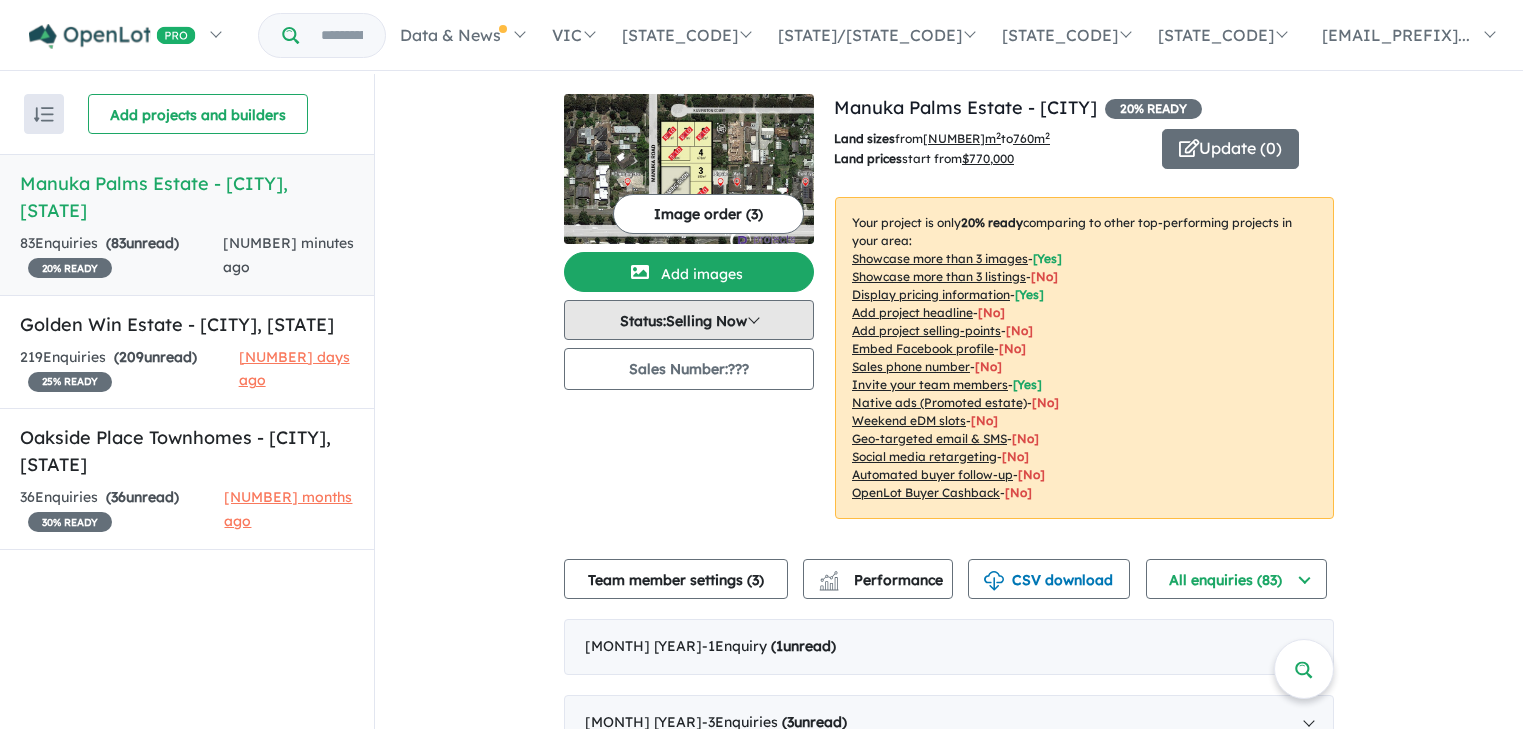 click on "Status:  Selling Now" at bounding box center [689, 320] 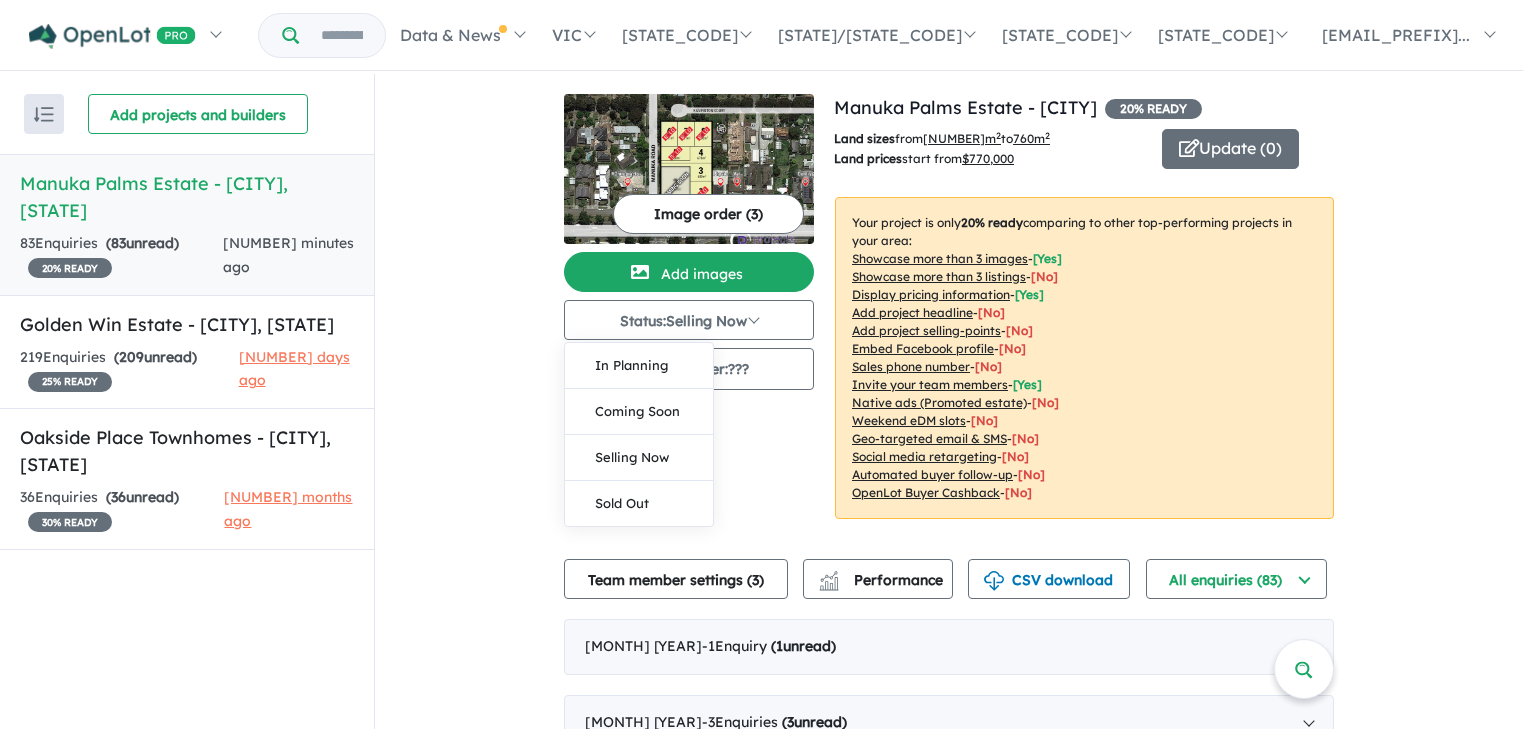 click on "View [NUMBER] projects in your account Manuka Palms Estate - [CITY] [NUMBER] % READY Land sizes from [NUMBER] m 2 to [NUMBER] m 2 Land prices start from $ [NUMBER] Update ( [NUMBER] ) Your project is only [NUMBER] % ready comparing to other top-performing projects in your area: Showcase more than [NUMBER] images - [ [TEXT] ] Showcase more than [NUMBER] listings - [ [TEXT] ] Display pricing information - [ [TEXT] ] Add project headline - [ [TEXT] ] Add project selling-points - [ [TEXT] ] Embed Facebook profile - [ [TEXT] ] Sales phone number - [ [TEXT] ] Invite your team members - [ [TEXT] ] Native ads (Promoted estate) - [ [TEXT] ] Weekend eDM slots - [ [TEXT] ] Geo-targeted email & SMS - [ [TEXT] ] Social media retargeting - [ [TEXT] ] Automated buyer follow-up - [ [TEXT] ] OpenLot Buyer Cashback - [ [TEXT] ] [NUMBER] Enquir ies ( [NUMBER] unread) [NUMBER] % READY [NUMBER] minutes ago Image order ( [NUMBER] ) Add images Status: Selling Now In Planning Coming Soon Selling Now Sold Out Sales Number: ??? Land sizes from [NUMBER] m 2 to [NUMBER] m 2 Land prices start from $ [NUMBER] Update ( [NUMBER] ) [NUMBER] % ready -" at bounding box center [949, 1483] 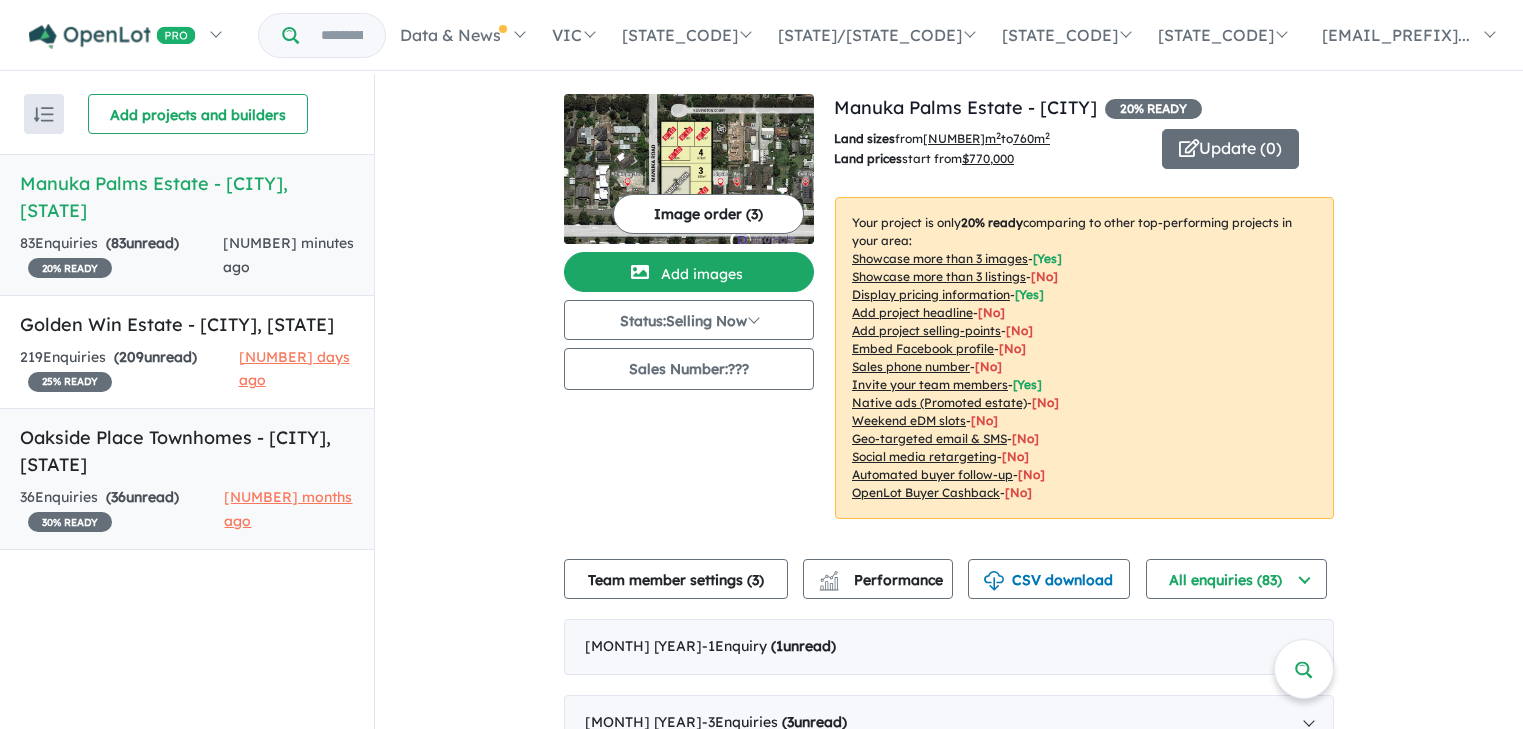 click on "Oakside Place Townhomes - [CITY], [STATE]" at bounding box center (187, 451) 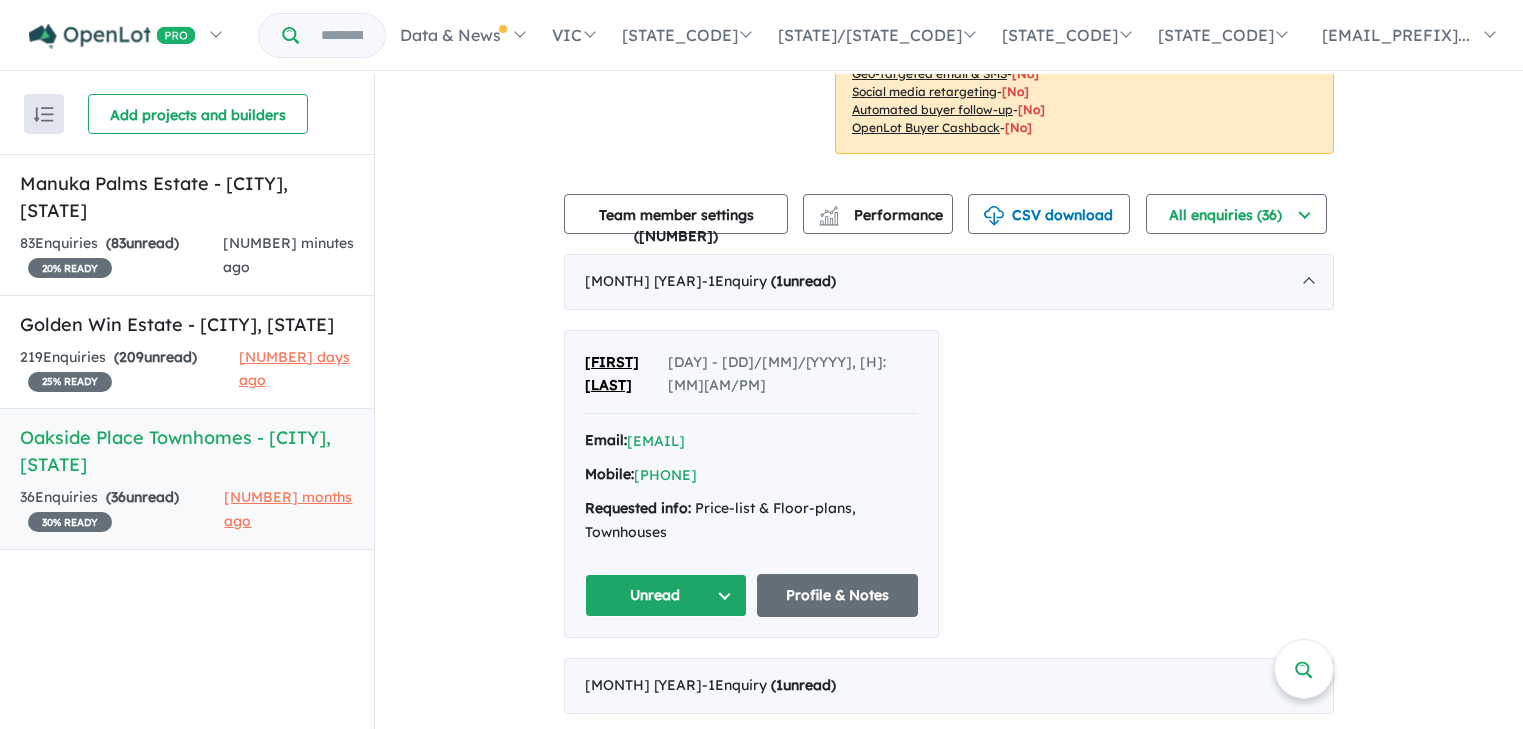 scroll, scrollTop: 588, scrollLeft: 0, axis: vertical 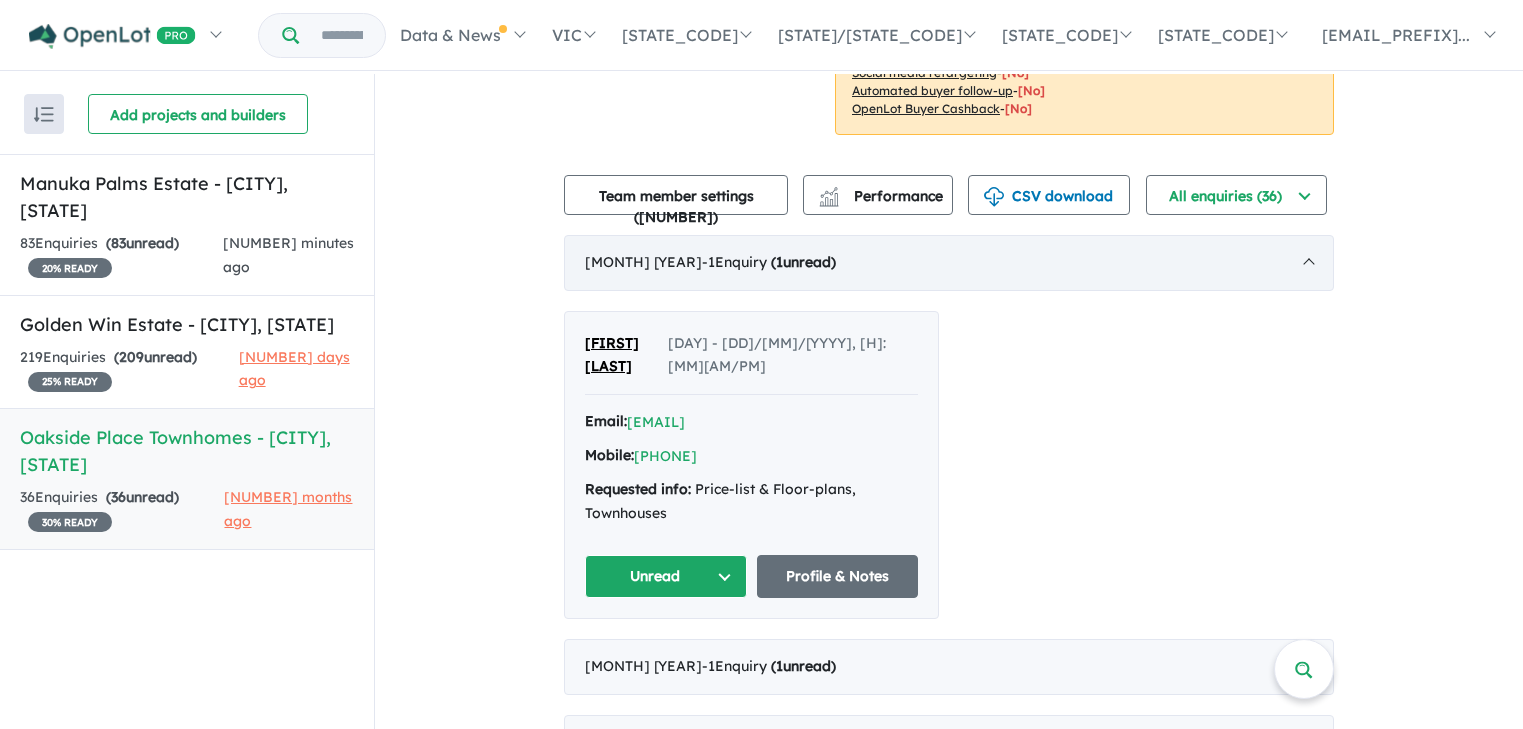 click on "[MONTH] [YEAR] - [NUMBER] Enquir y ( [NUMBER] unread)" at bounding box center (949, 263) 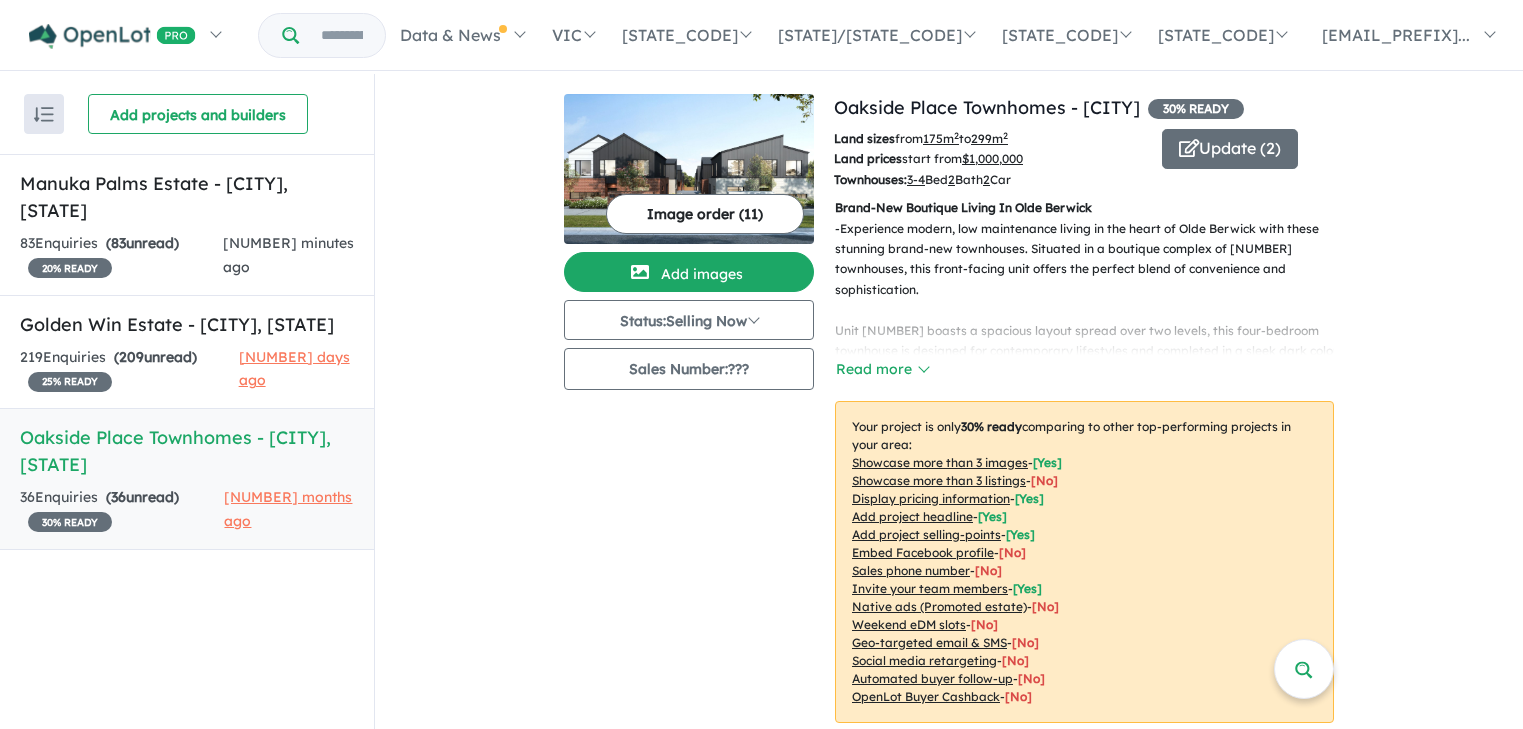 scroll, scrollTop: 0, scrollLeft: 0, axis: both 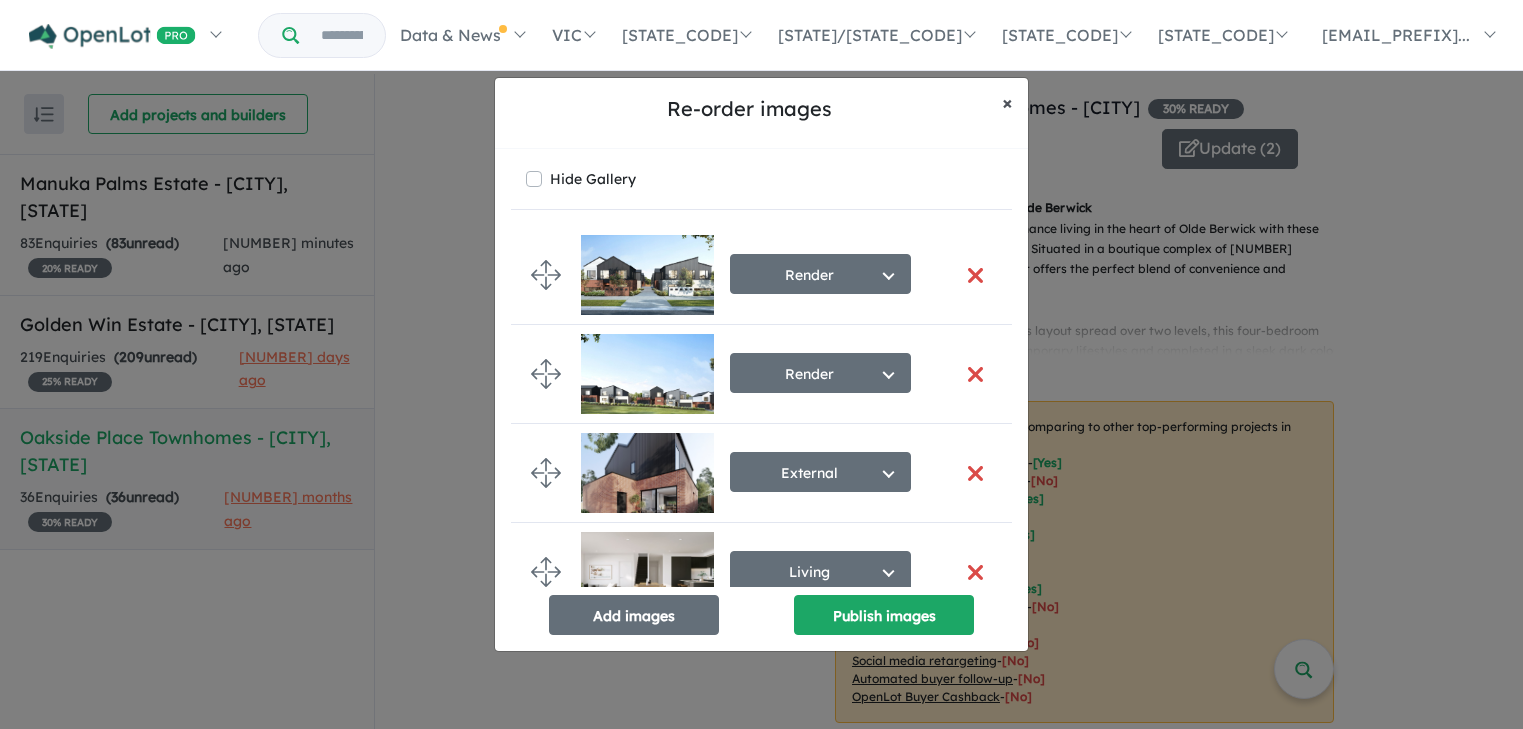 click on "×" at bounding box center (1007, 102) 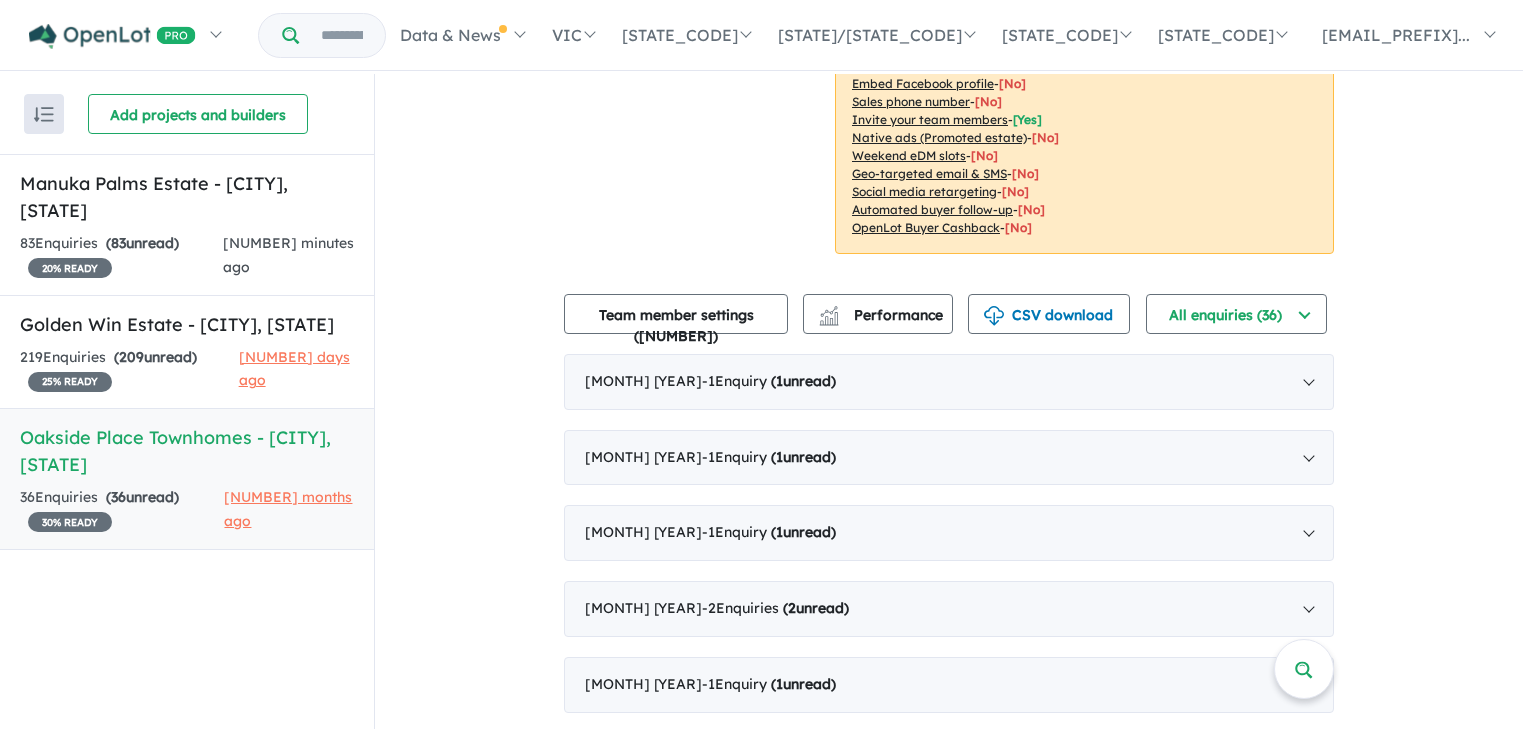 scroll, scrollTop: 472, scrollLeft: 0, axis: vertical 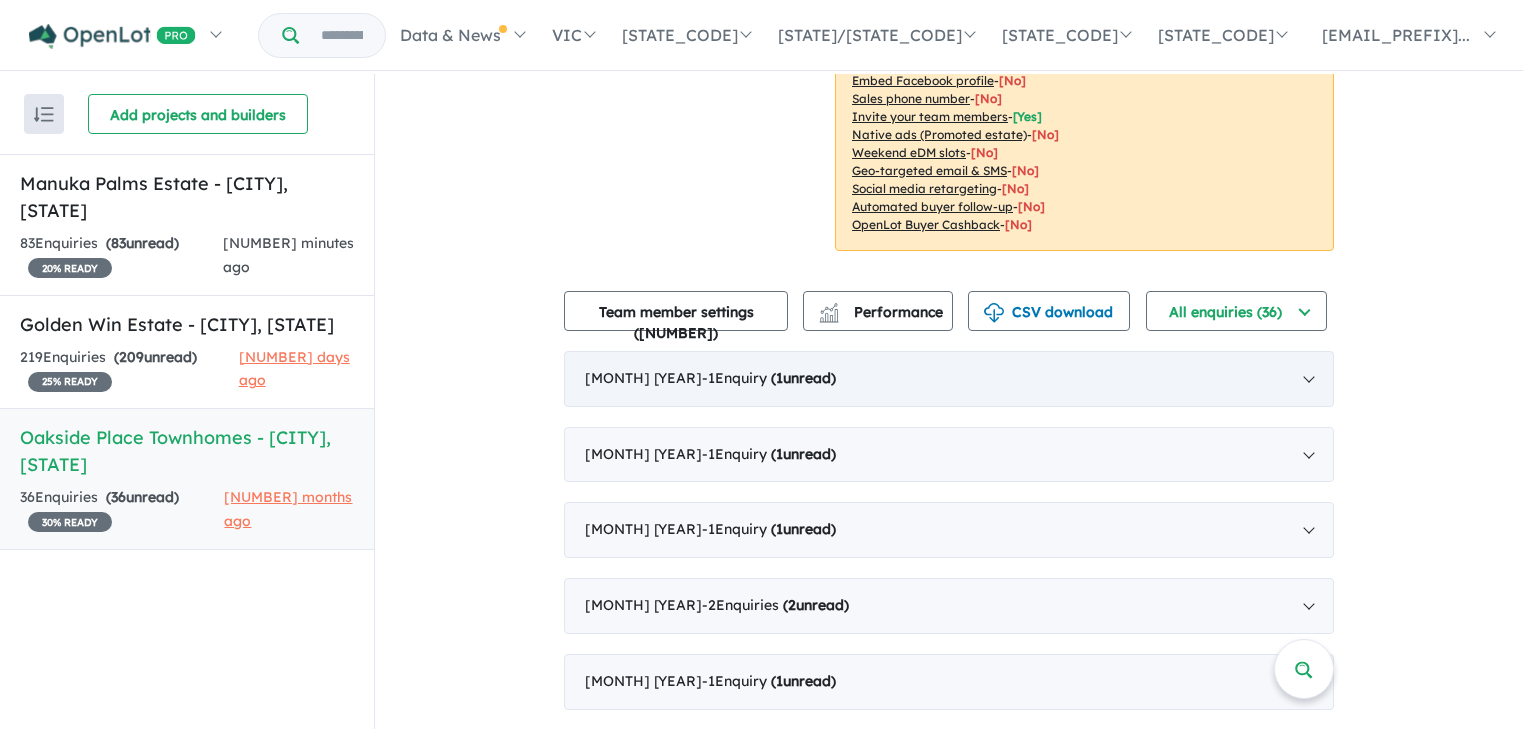 click on "[MONTH] [YEAR] - [NUMBER] Enquir y ( [NUMBER] unread)" at bounding box center (949, 379) 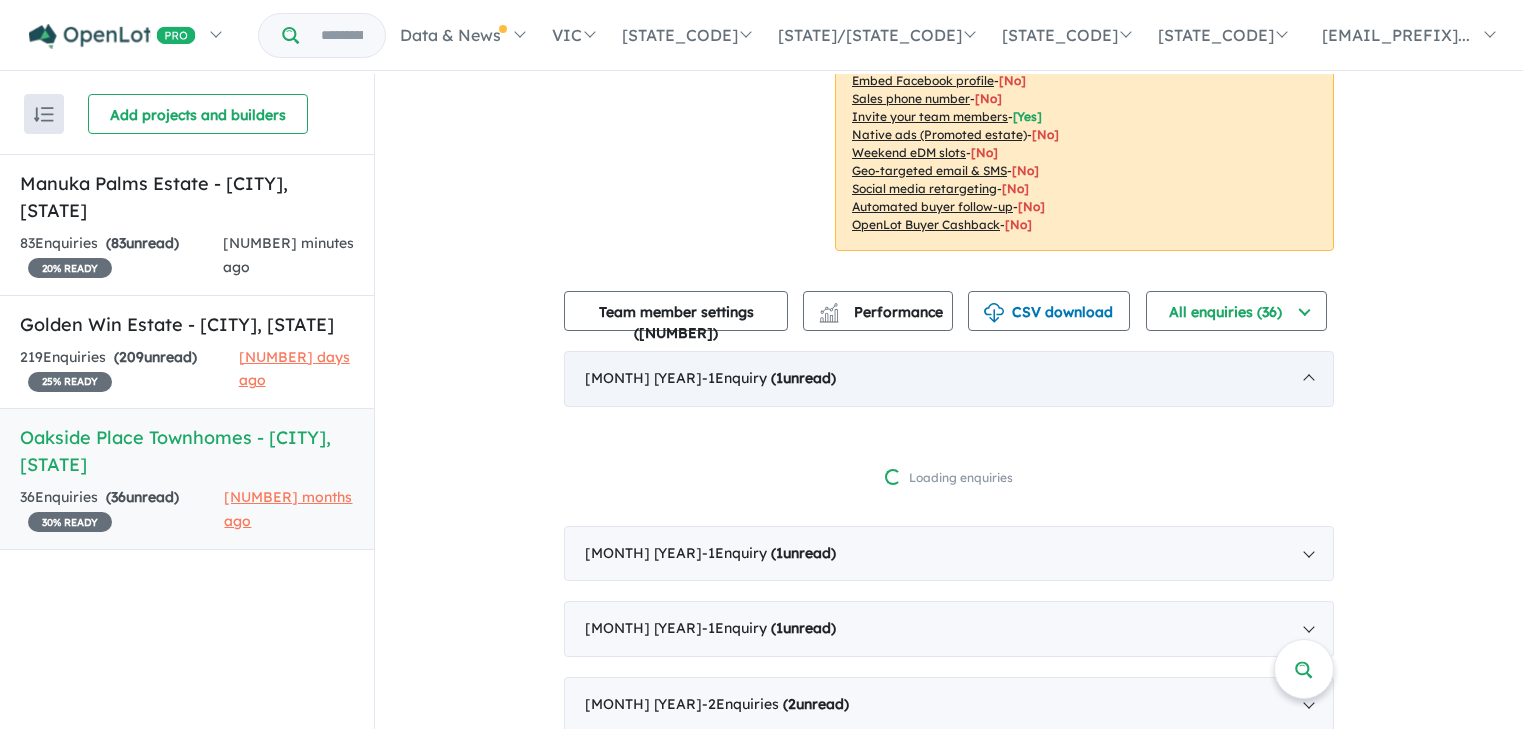 scroll, scrollTop: 3, scrollLeft: 0, axis: vertical 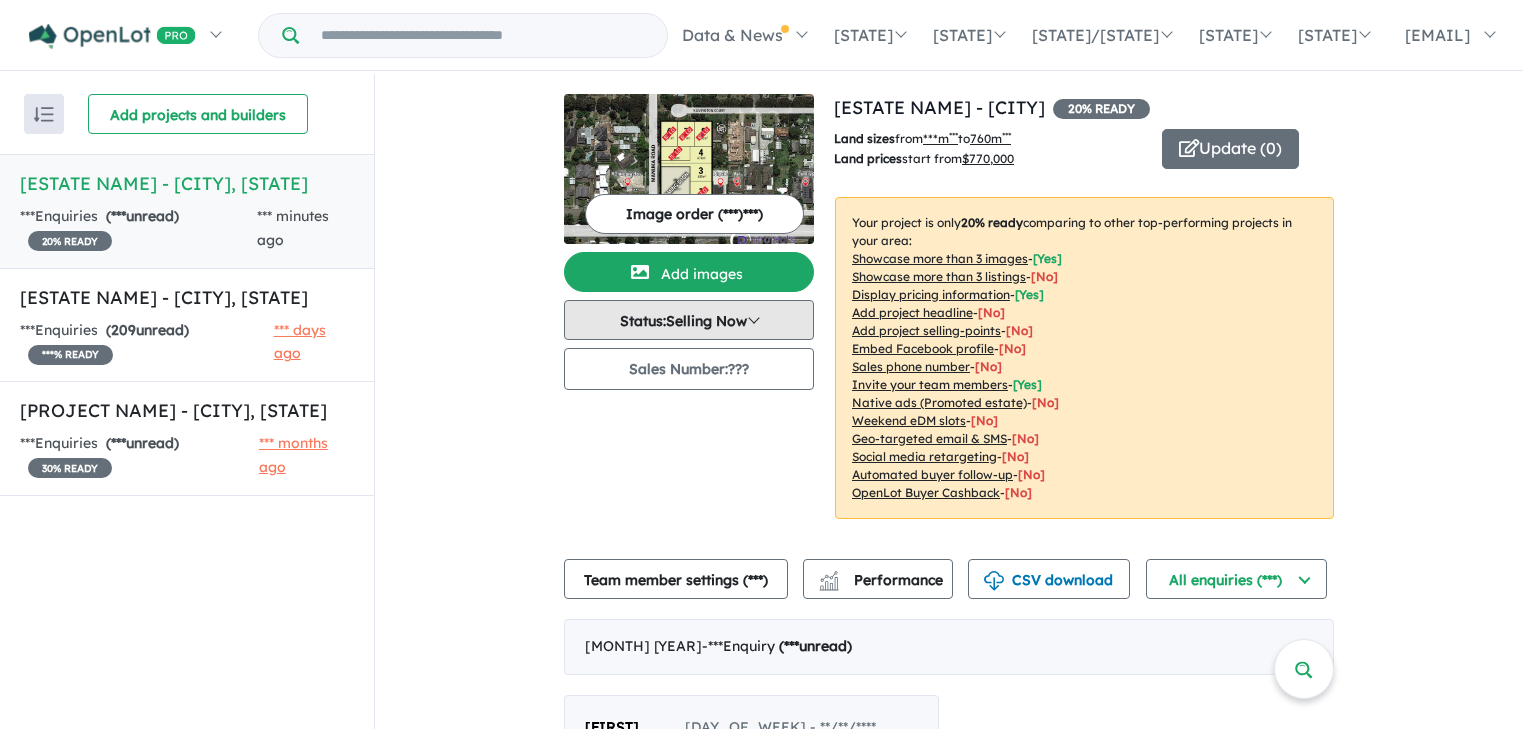 click on "Status:  Selling Now" at bounding box center [689, 320] 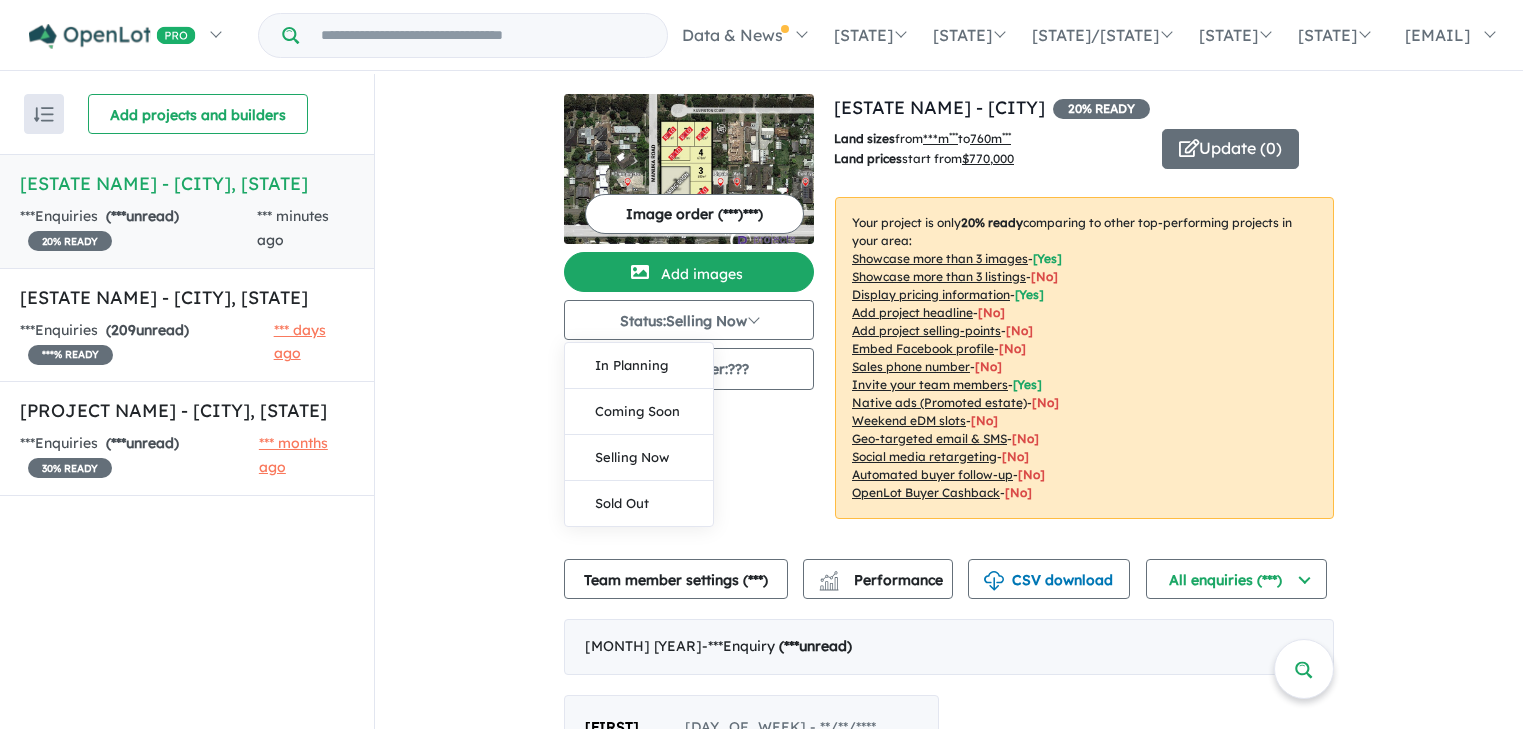 click on "Image order ( 3 ) Add images Status:  Selling Now In Planning Coming Soon Selling Now Sold Out Sales Number:  ???" at bounding box center (699, 318) 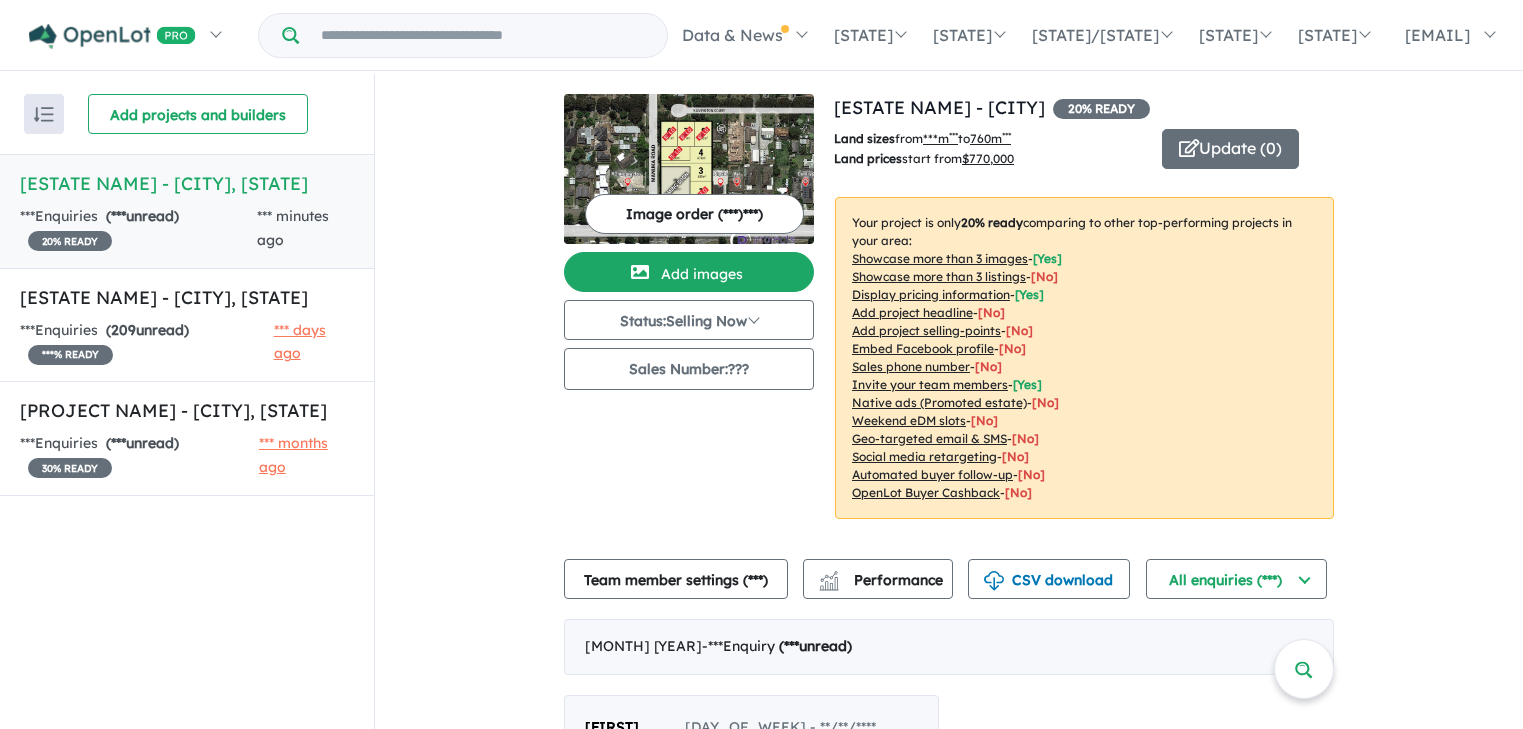 click on "View  3  projects in your account Manuka Palms Estate - Berwick 20 % READY Land sizes  from   600 m 2  to  760 m 2 Land prices  start from   $ 770,000 Update ( 0 ) Your project is only  20 % ready  comparing to other top-performing projects in your area: Showcase more than 3 images  -  [ Yes ] Showcase more than 3 listings  -  [ No ] Display pricing information  -  [ Yes ] Add project headline  -  [ No ] Add project selling-points  -  [ No ] Embed Facebook profile  -  [ No ] Sales phone number  -  [ No ] Invite your team members  -  [ Yes ] Native ads (Promoted estate)  -  [No] Weekend eDM slots  -  [No] Geo-targeted email & SMS  -  [No] Social media retargeting  -  [No] Automated buyer follow-up  -  [No] OpenLot Buyer Cashback  -  [No] 83  Enquir ies ( 83  unread) 20 % READY 45 minutes ago Image order ( 3 ) Add images Status:  Selling Now In Planning Coming Soon Selling Now Sold Out Sales Number:  ??? Land sizes  from   600 m 2  to  760 m 2 Land prices  start from   $ 770,000 Update ( 0 ) 20 % ready  -" at bounding box center (949, 1647) 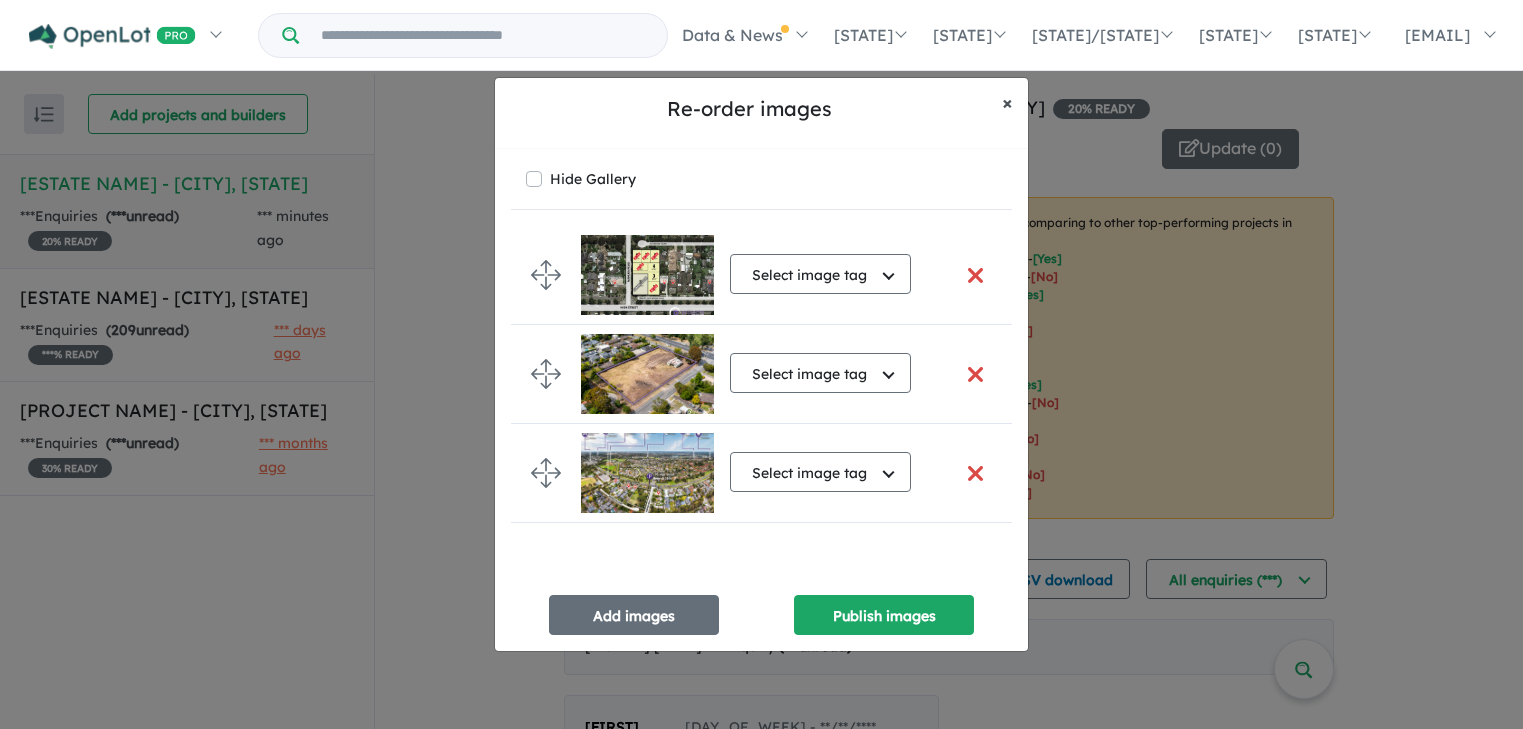 click on "× Close" at bounding box center [1007, 103] 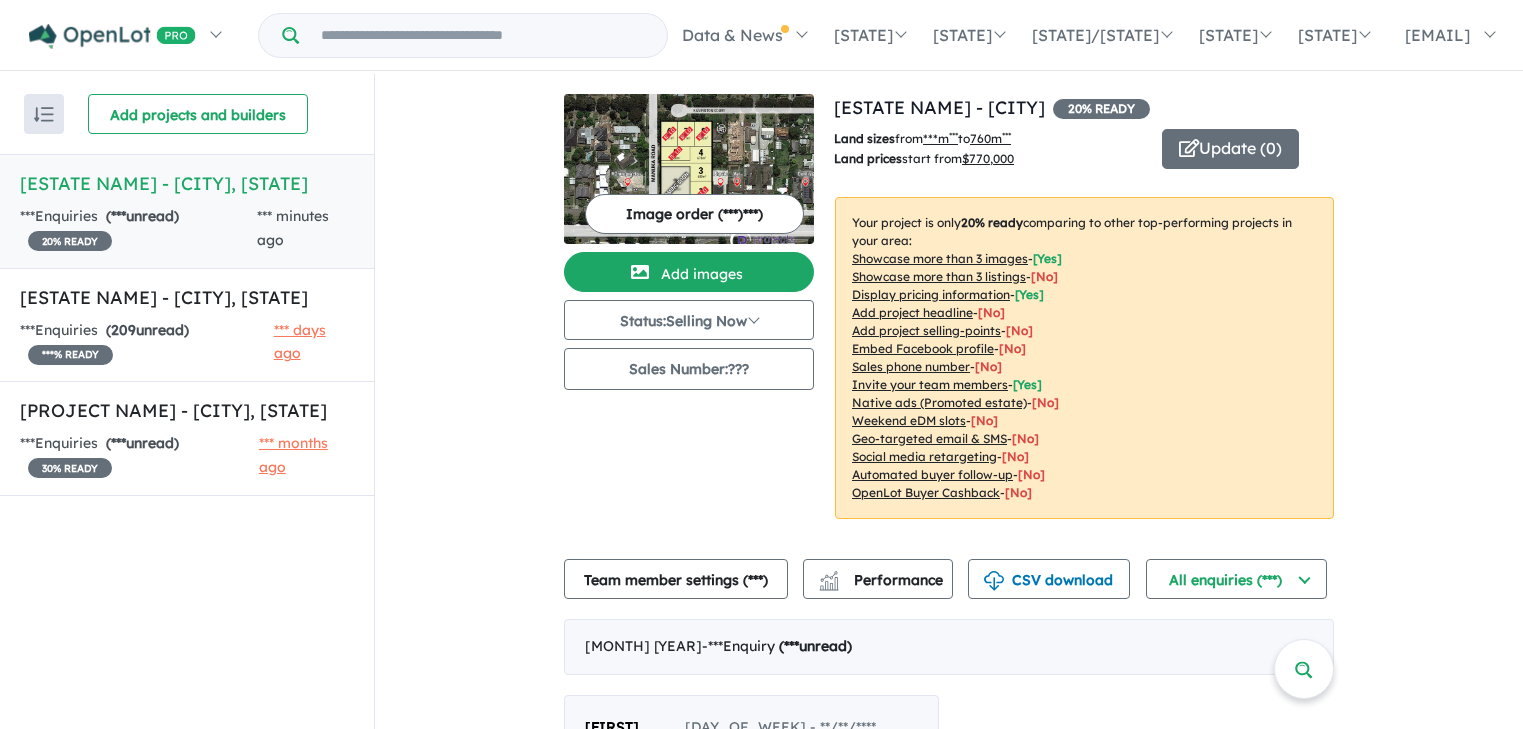 click on "Image order ( 3 )" at bounding box center [694, 214] 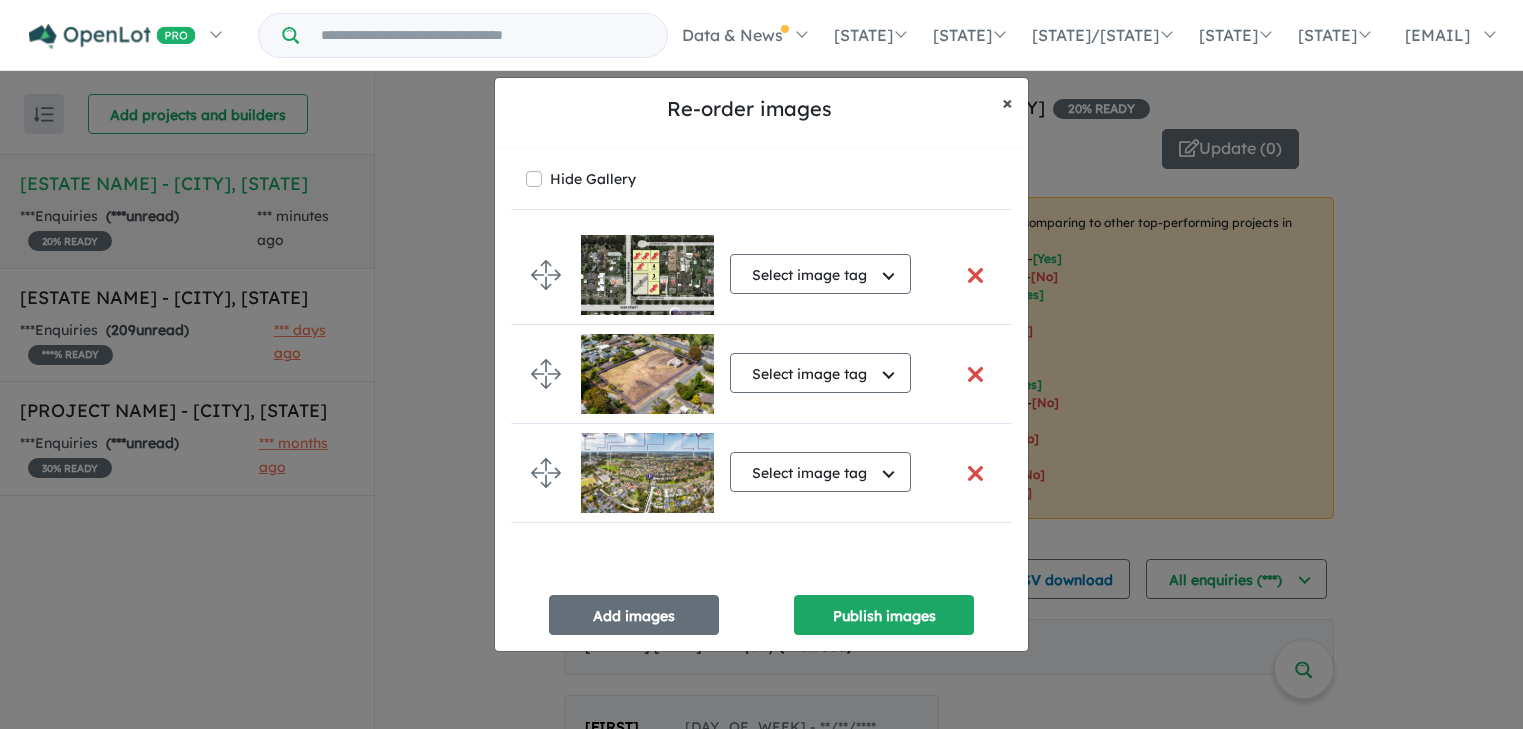 click on "× Close" at bounding box center [1007, 103] 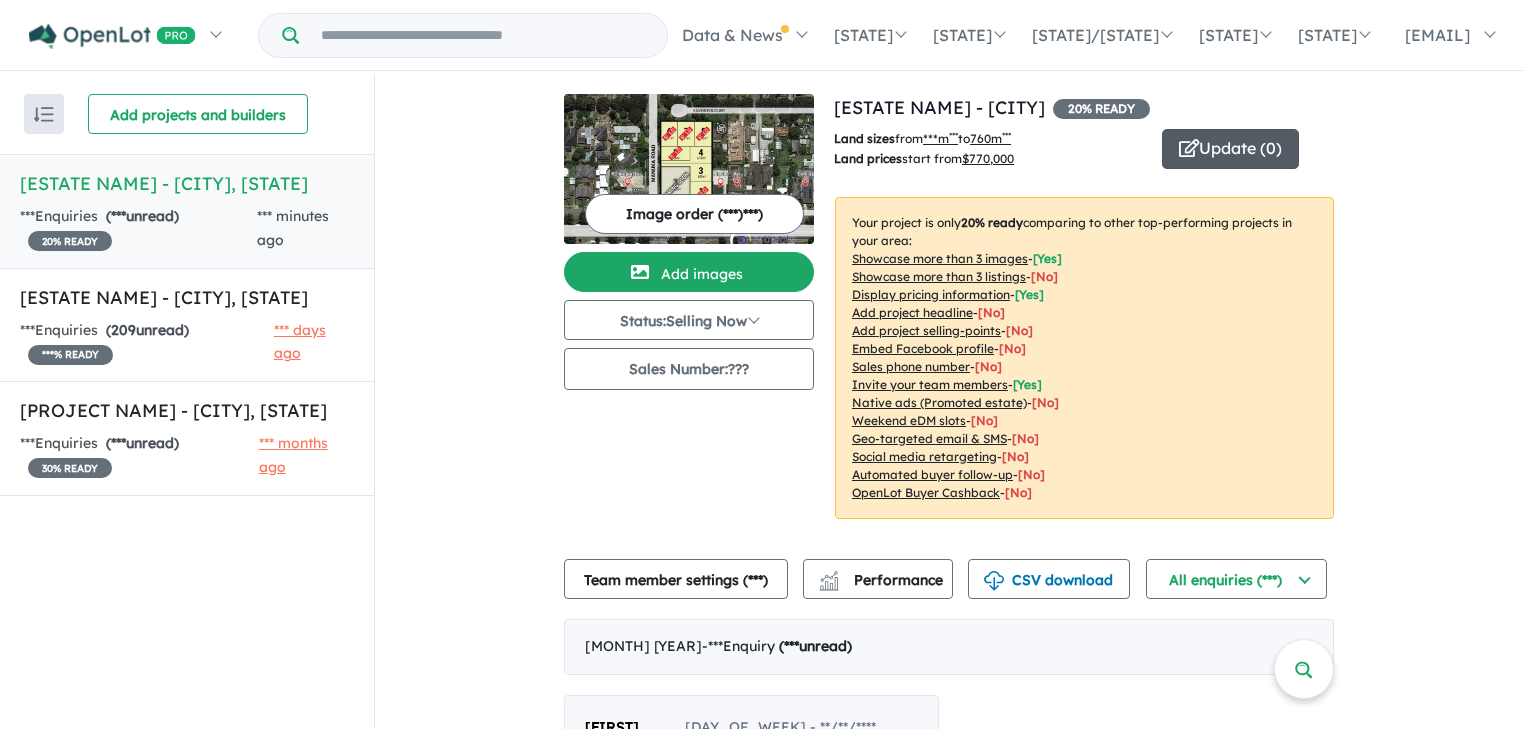 click on "Update ( 0 )" at bounding box center (1230, 149) 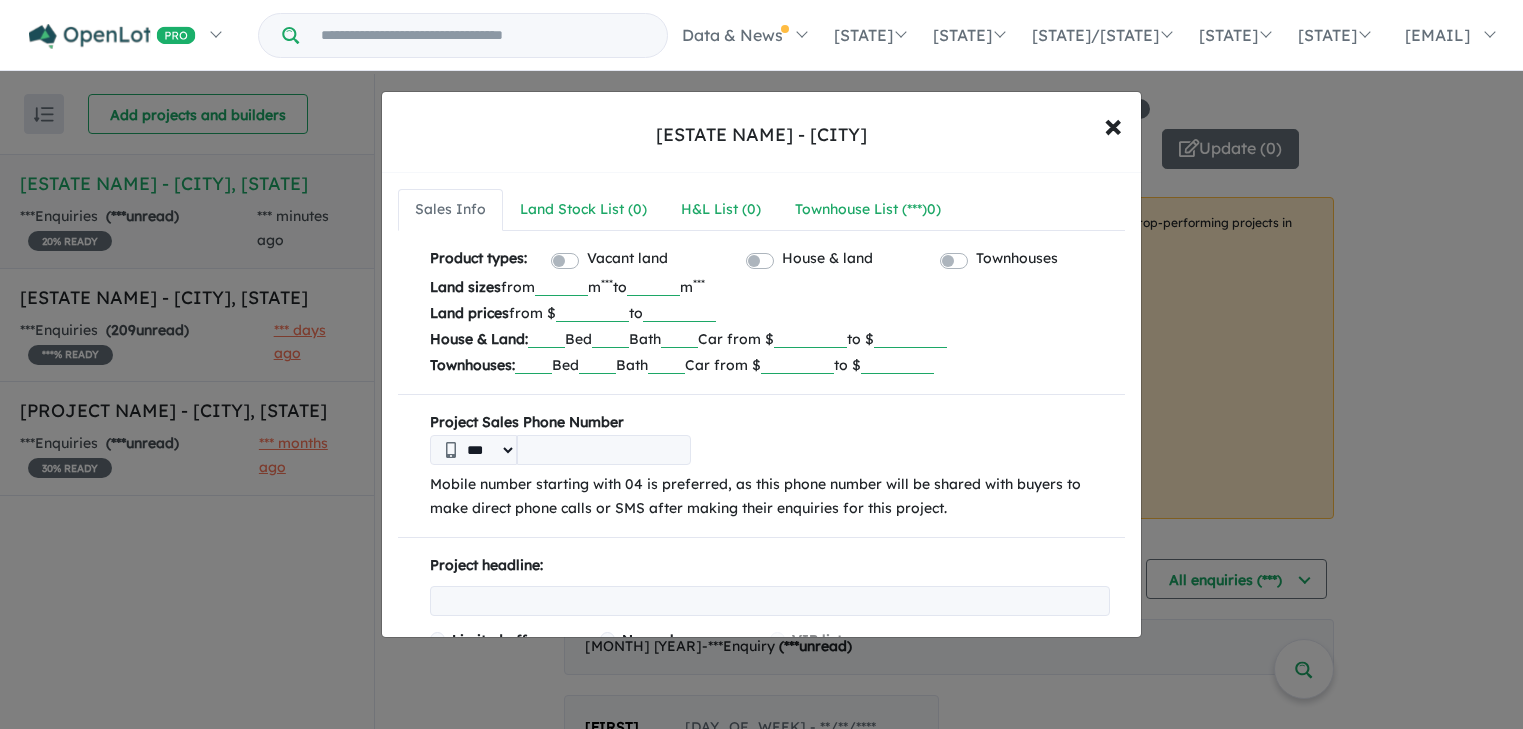 scroll, scrollTop: 0, scrollLeft: 0, axis: both 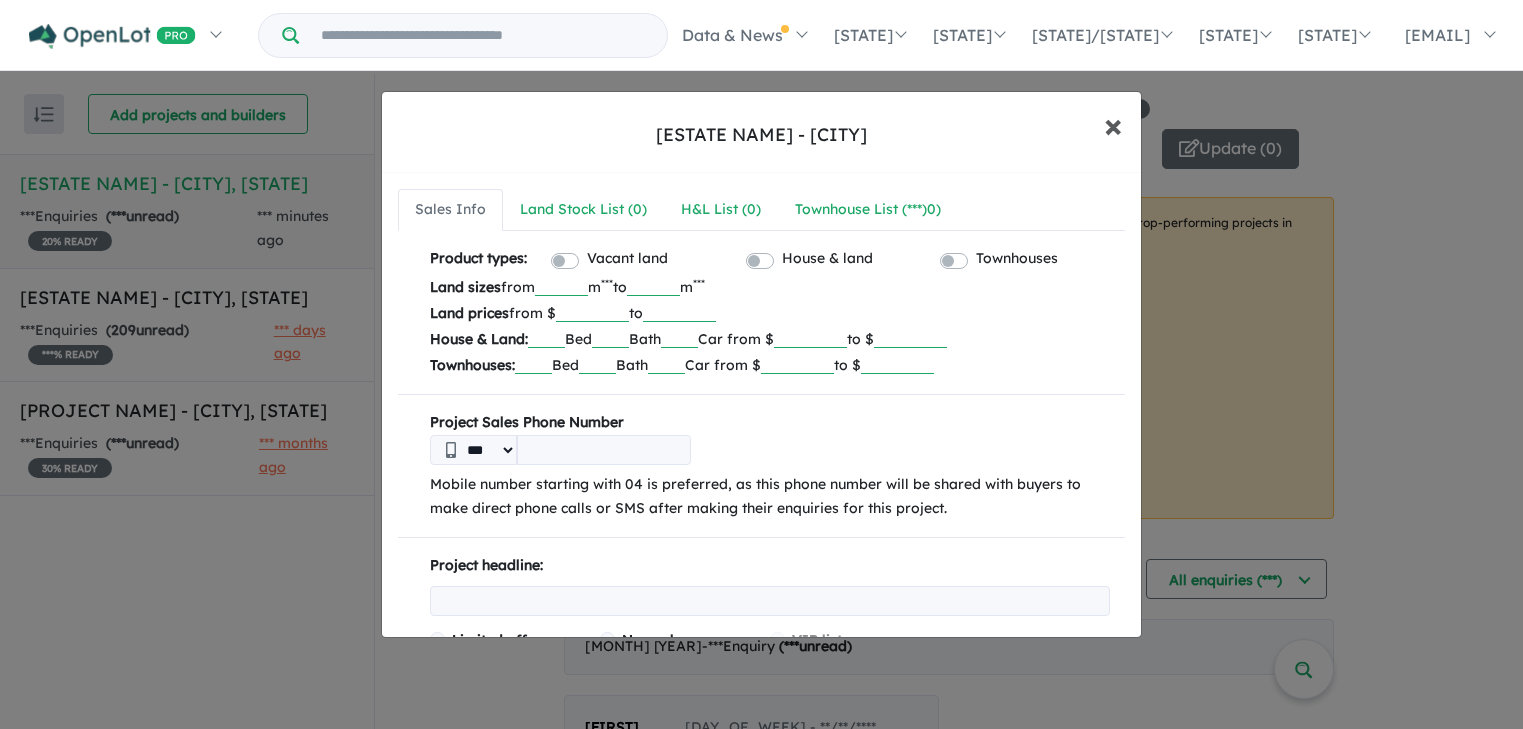 click on "×" at bounding box center (1113, 124) 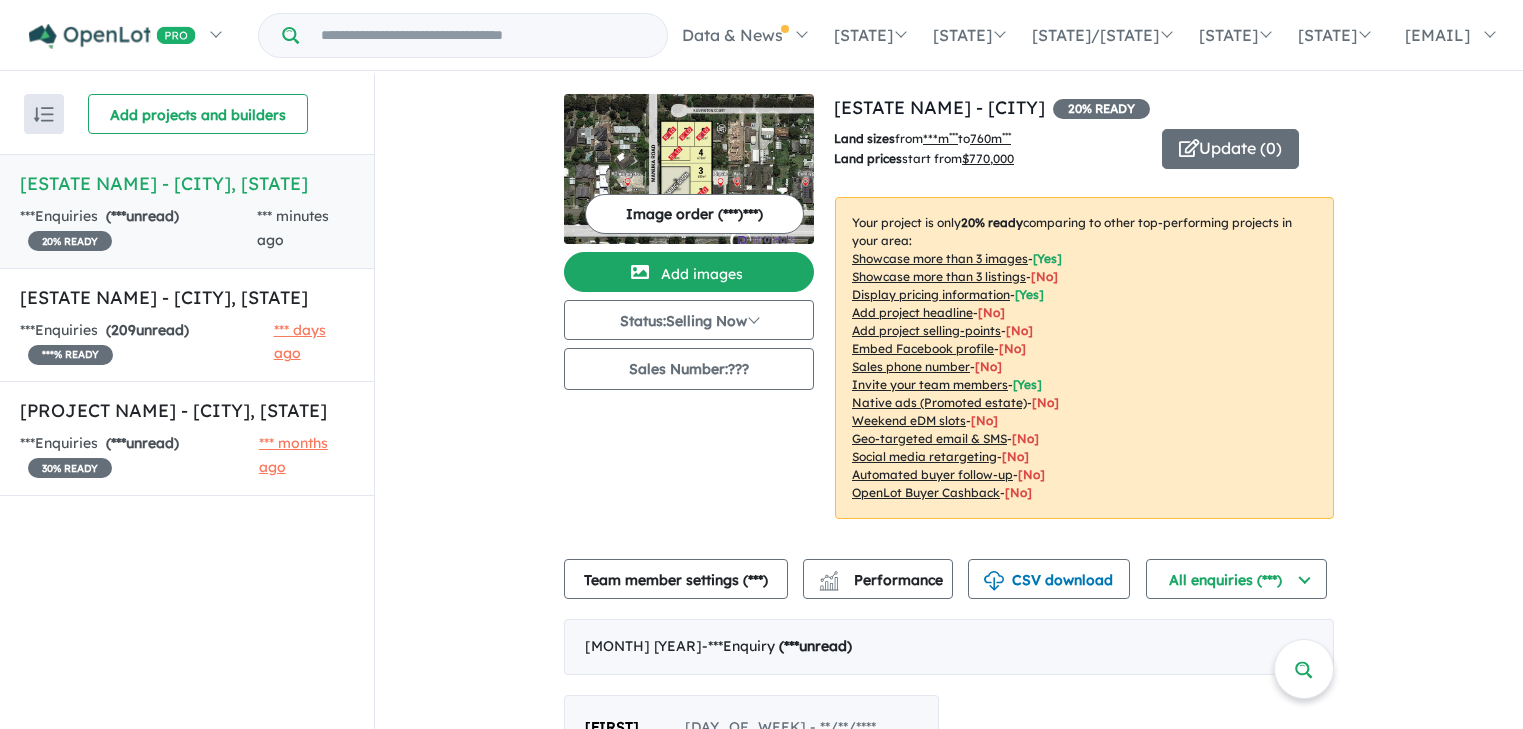 click on "Image order ( 3 )" at bounding box center [694, 214] 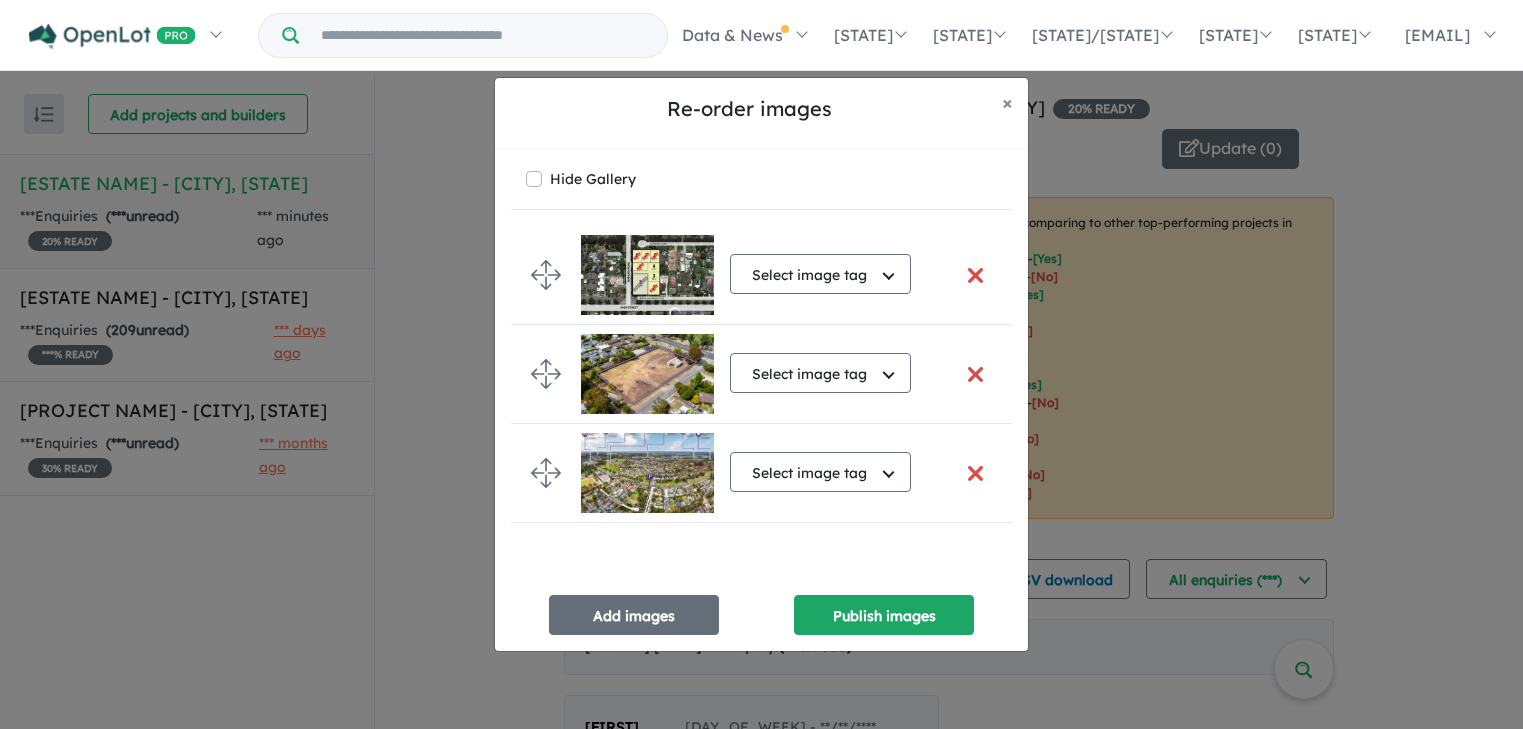 click at bounding box center [647, 275] 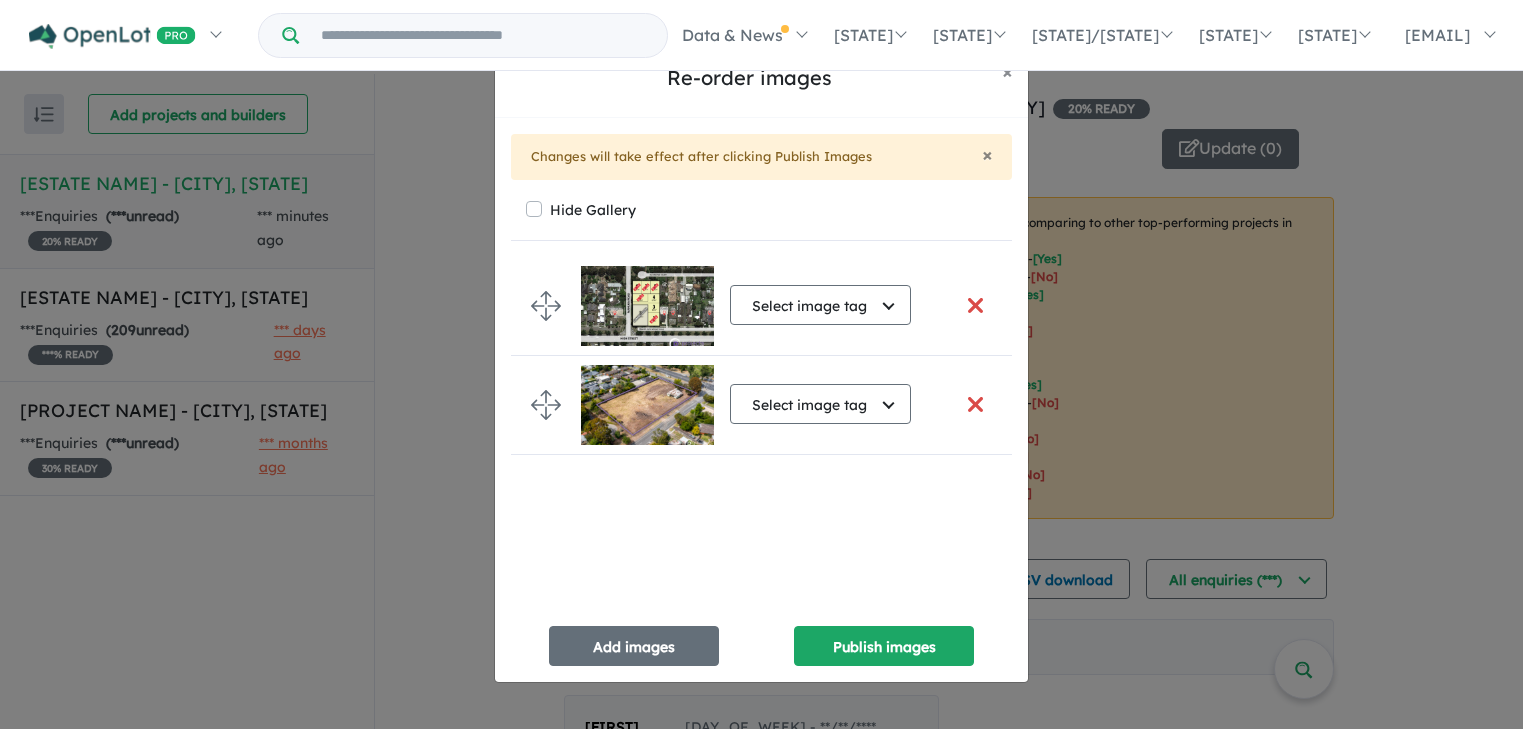 click at bounding box center [975, 305] 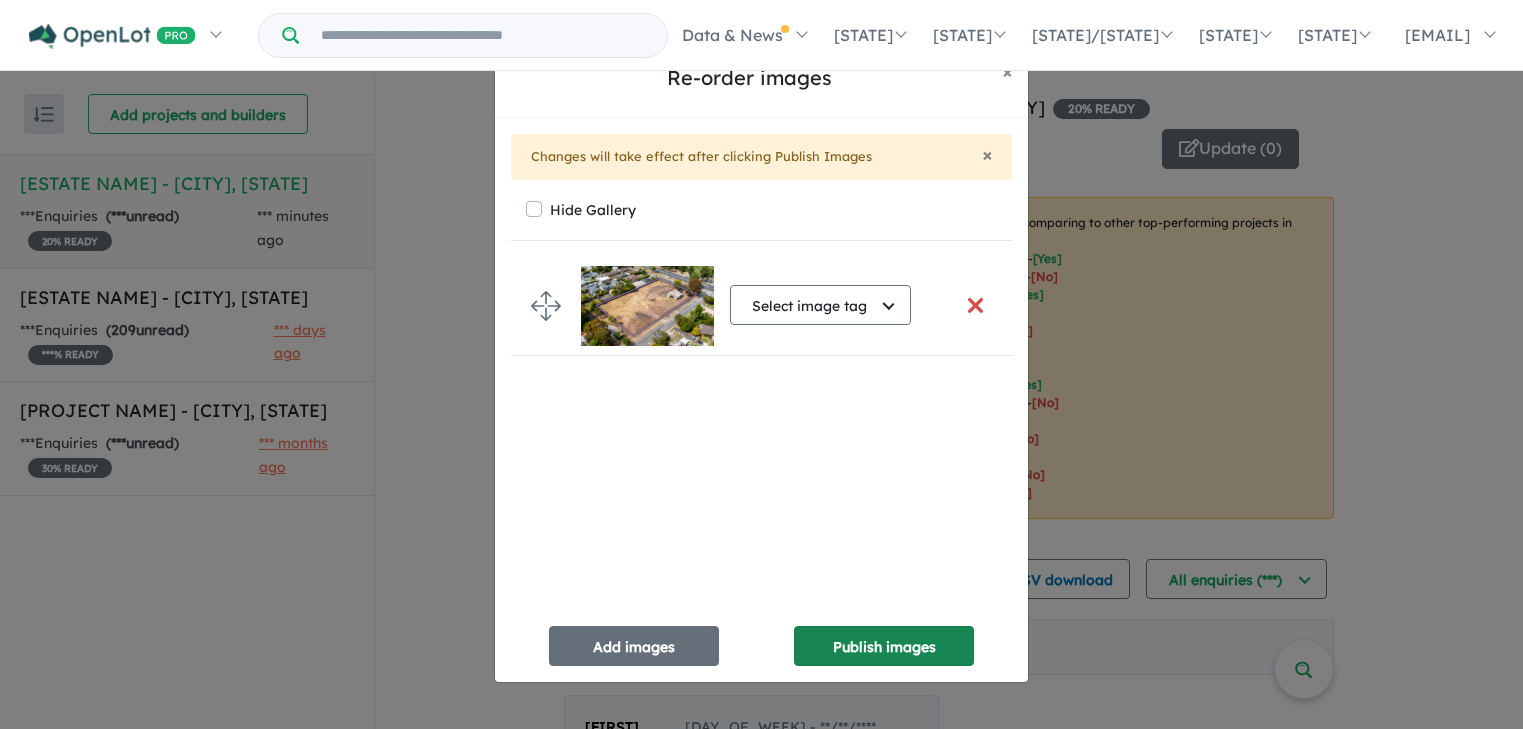 click on "Publish images" at bounding box center (884, 646) 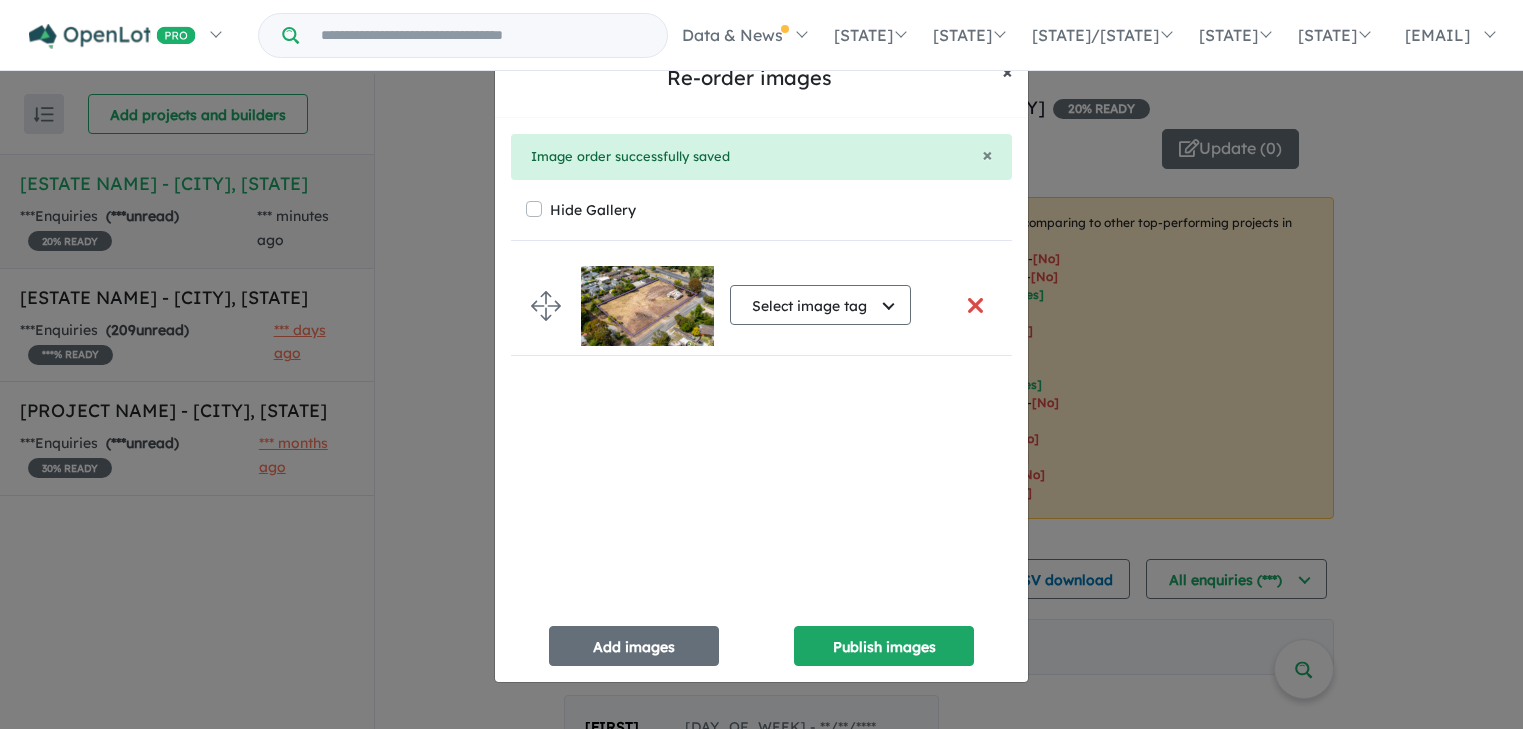 click on "×" at bounding box center (1007, 71) 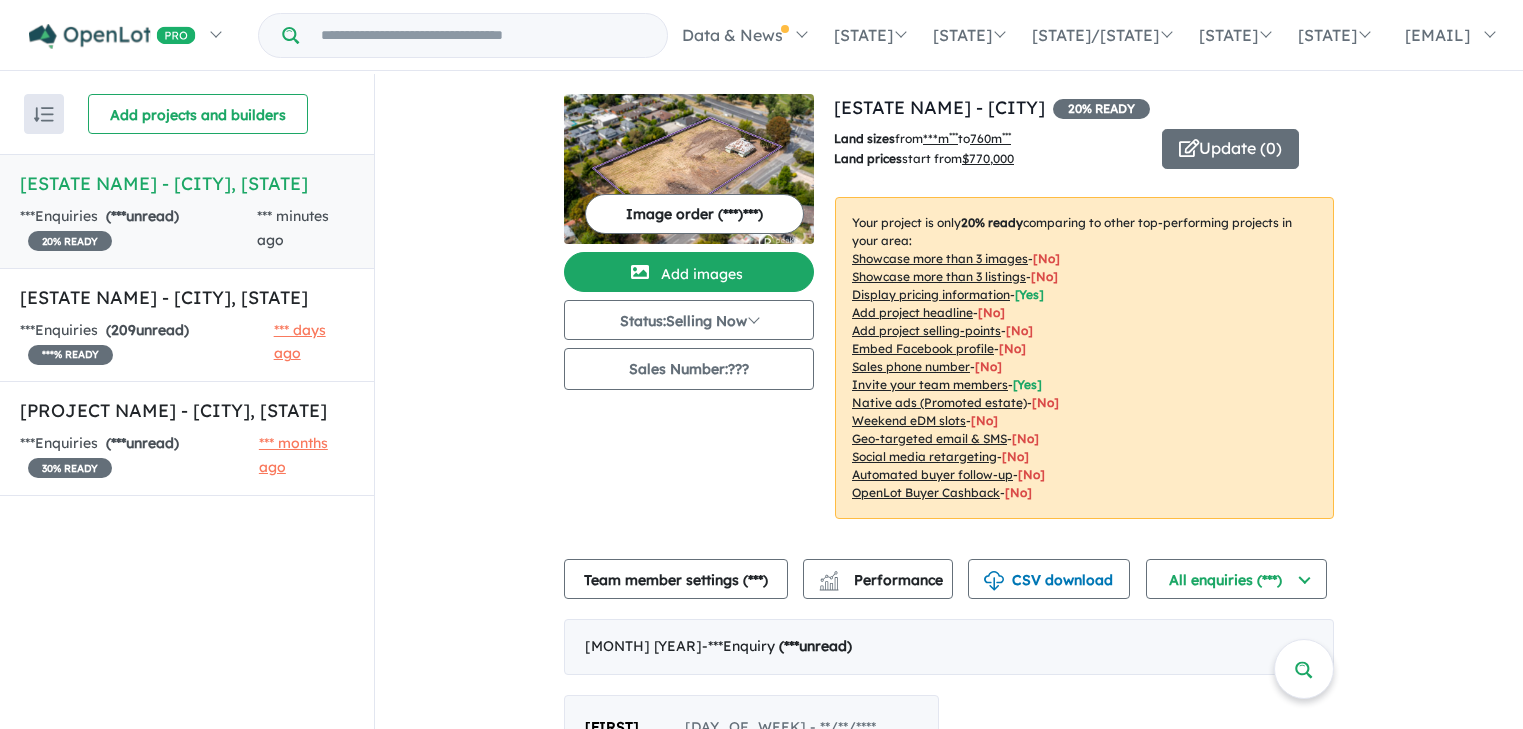 click on "Image order ( 1 )" at bounding box center (694, 214) 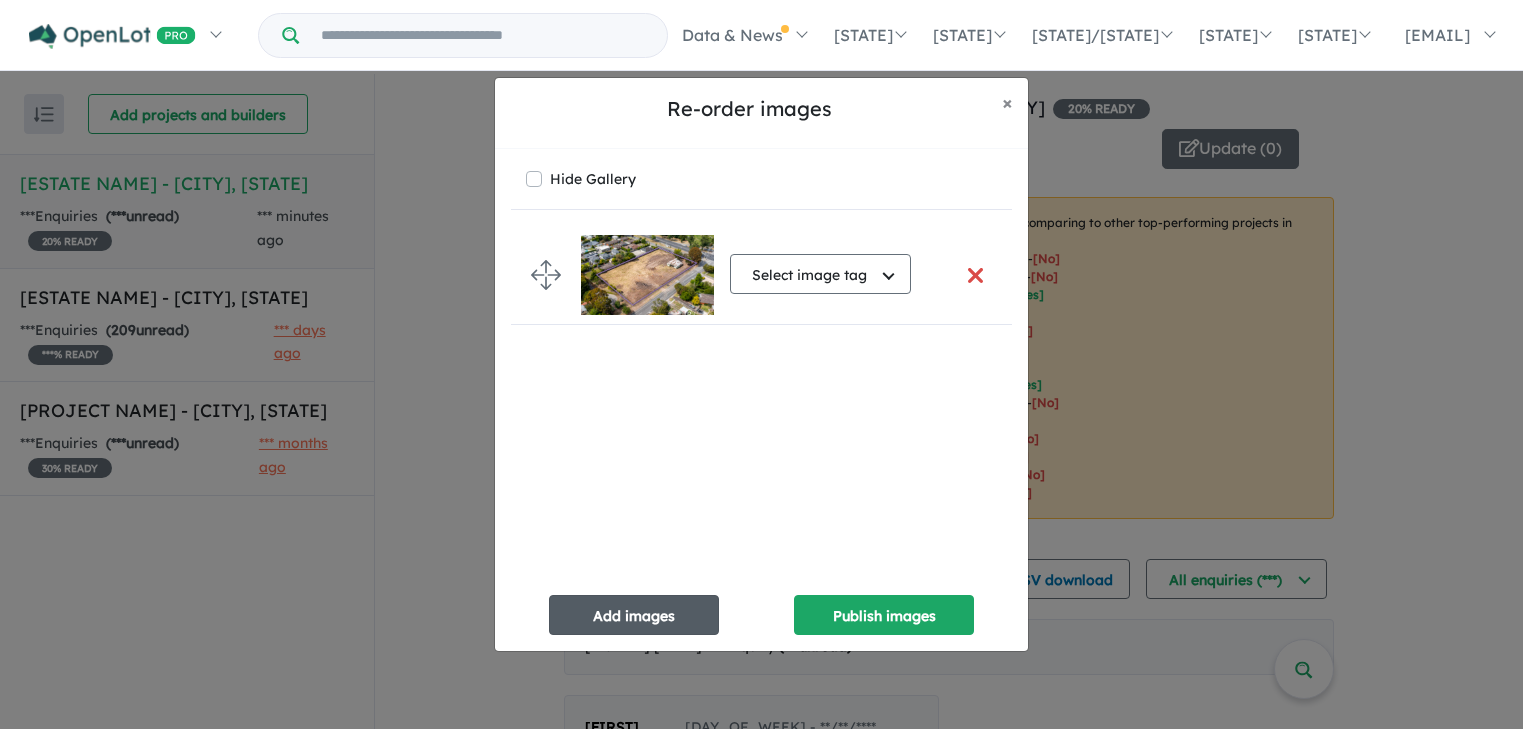 click on "Add images" at bounding box center (634, 615) 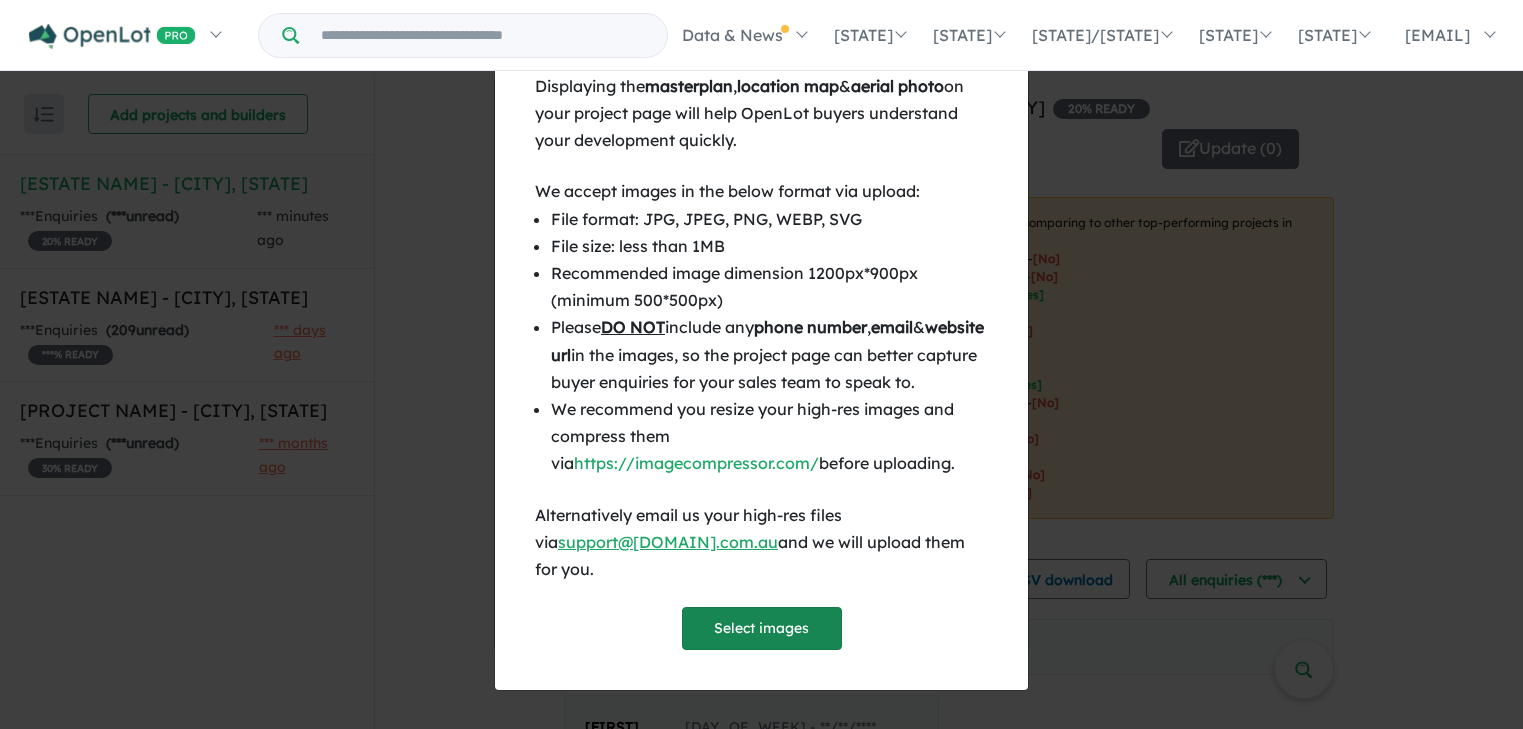 click on "Select images" at bounding box center [762, 628] 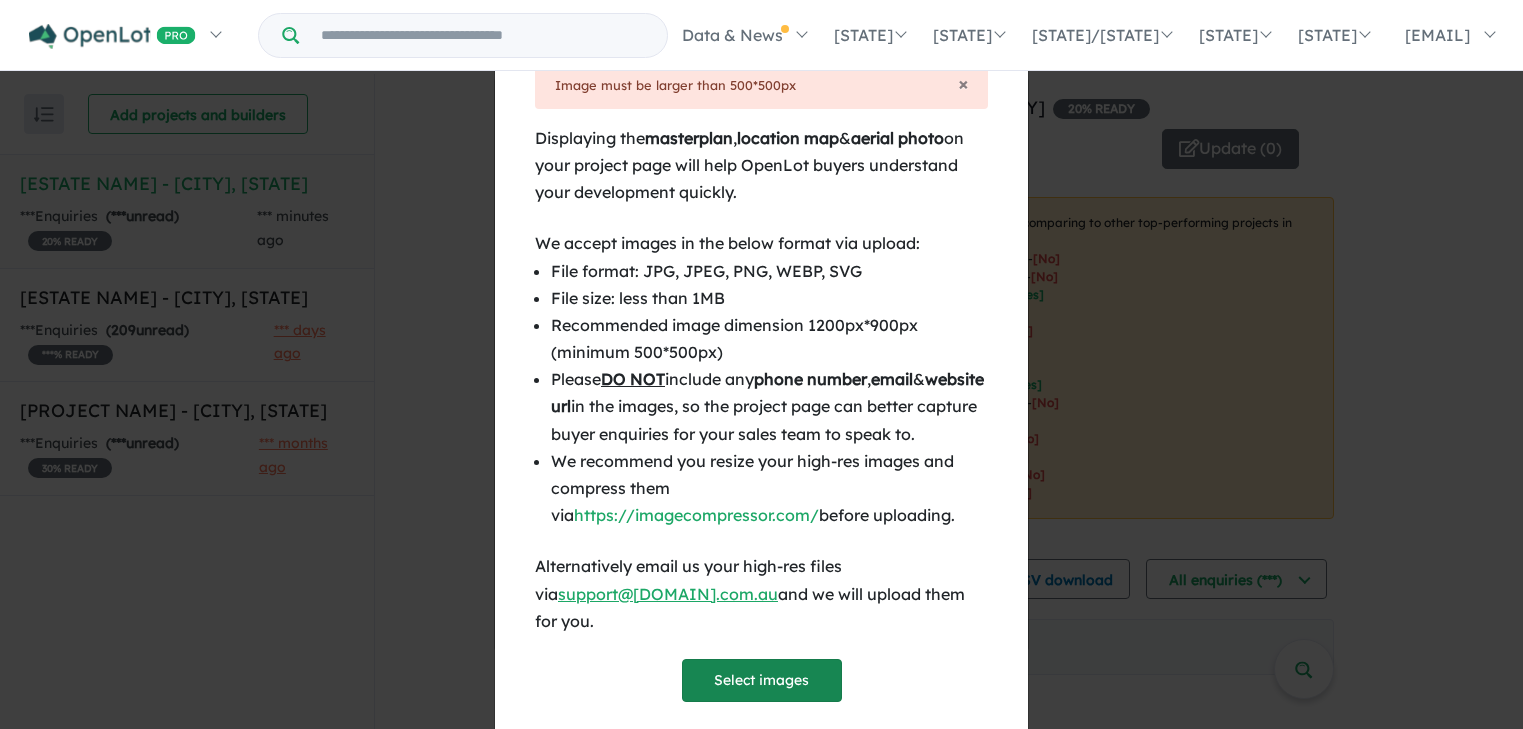 click on "Select images" at bounding box center [762, 680] 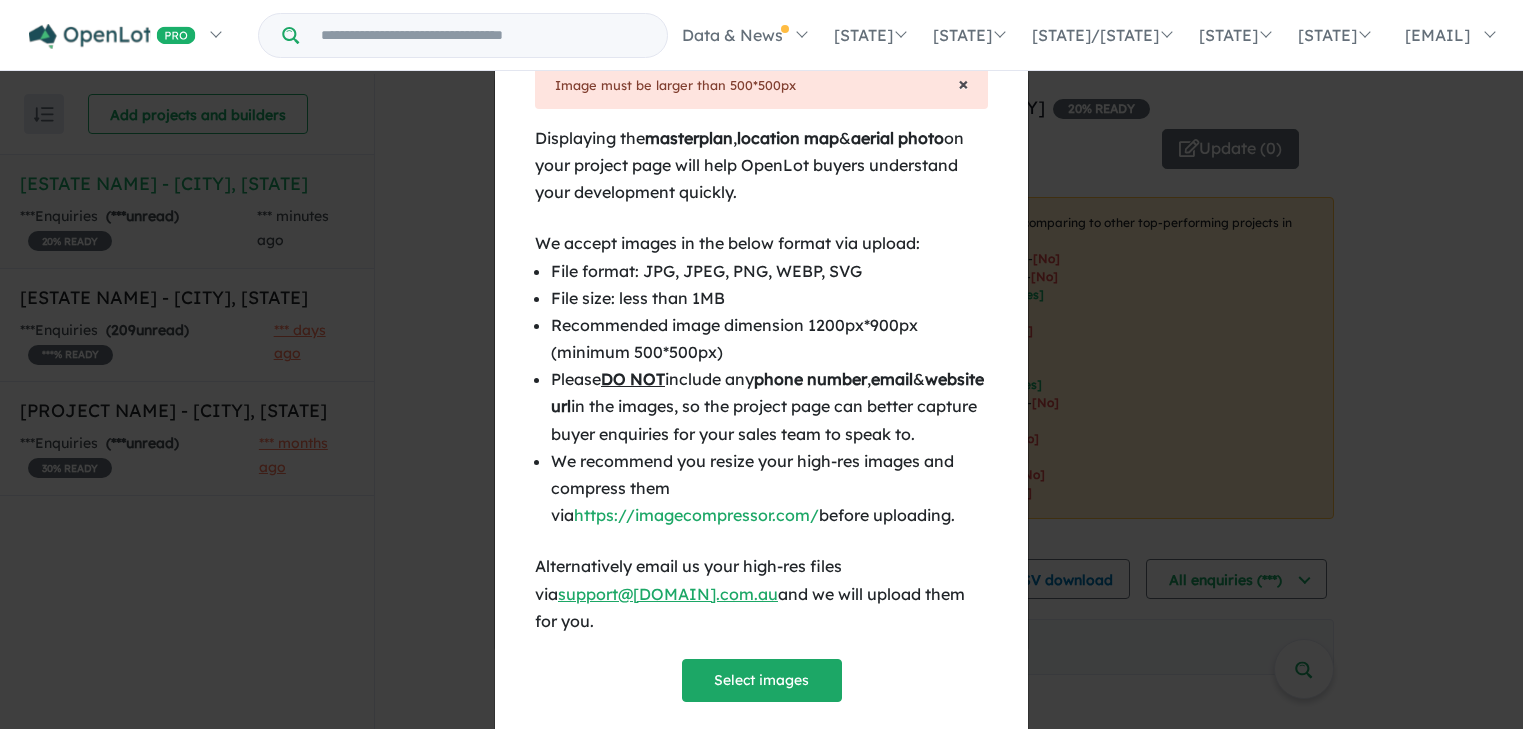 click on "×" at bounding box center [963, 83] 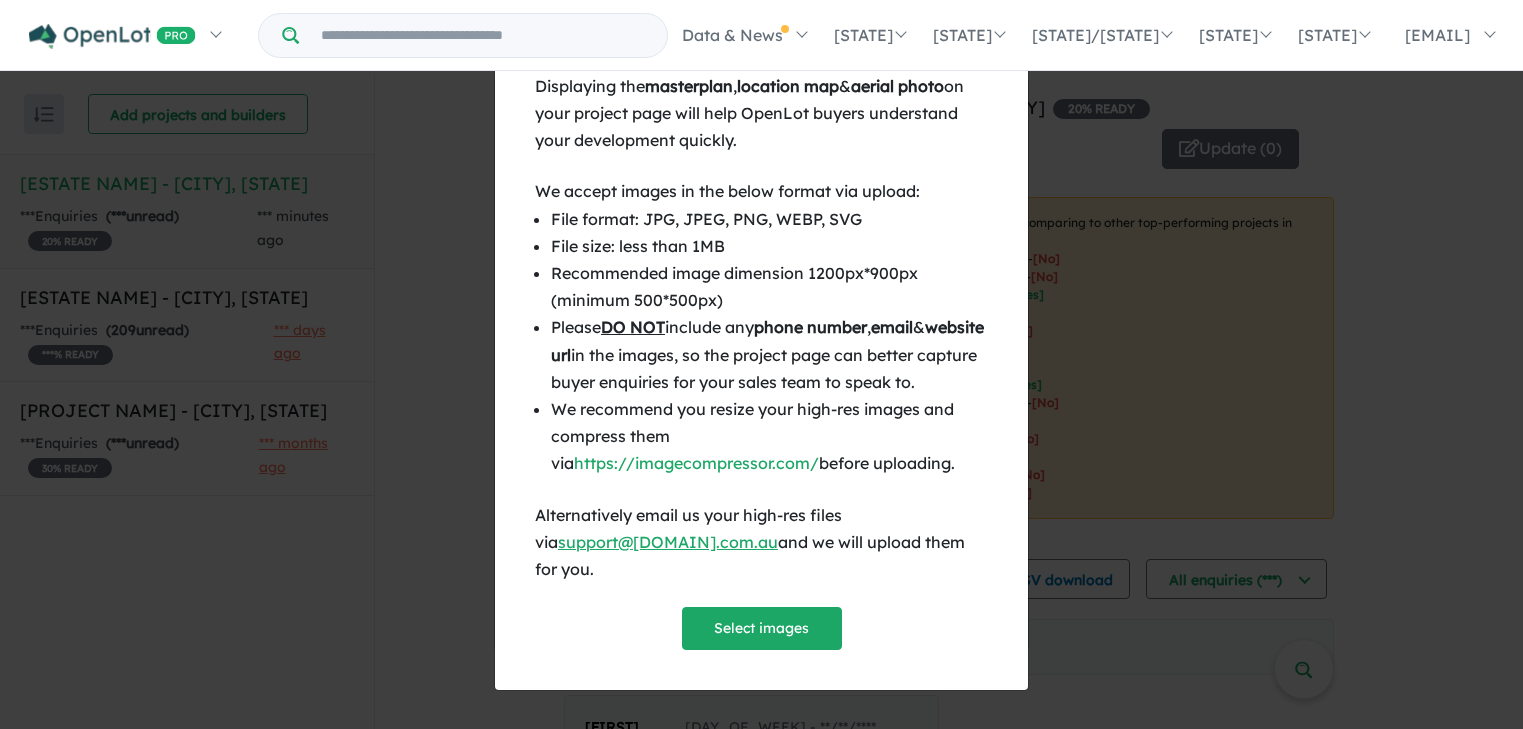 click on "× Close Displaying the  masterplan ,  location map  &  aerial photo  on your project page will help OpenLot buyers understand your development quickly. We accept images in the below format via upload: File format: JPG, JPEG, PNG, WEBP, SVG File size: less than 1MB Recommended image dimension 1200px*900px (minimum 500*500px) Please  DO NOT  include any  phone number ,  email  &  website url  in the images, so the project page can better capture buyer enquiries for your sales team to speak to. We recommend you resize your high-res images and compress them via  https://imagecompressor.com/  before uploading. Alternatively email us your high-res files via  support@openlot.com.au  and we will upload them for you. Select images" at bounding box center (761, 364) 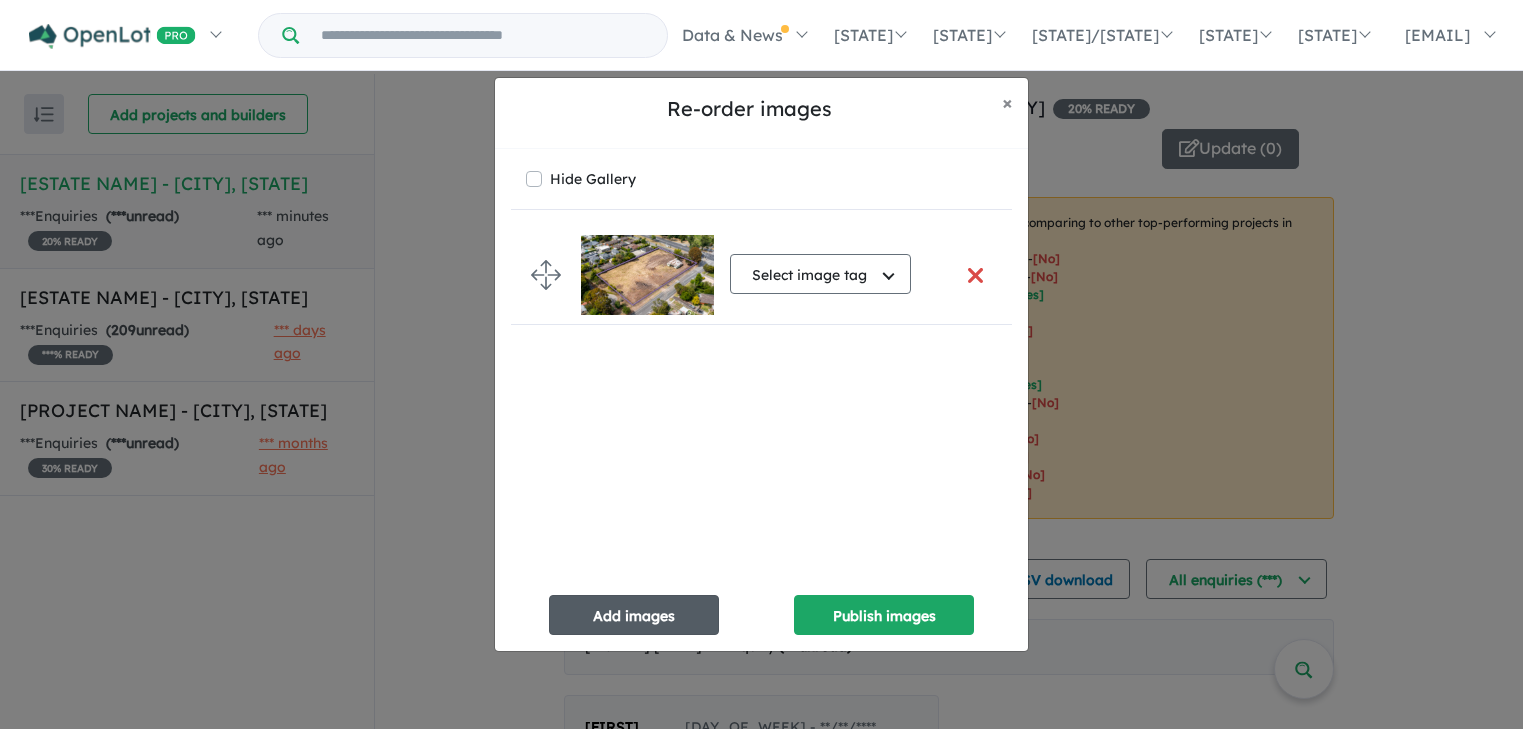 click on "Add images" at bounding box center [634, 615] 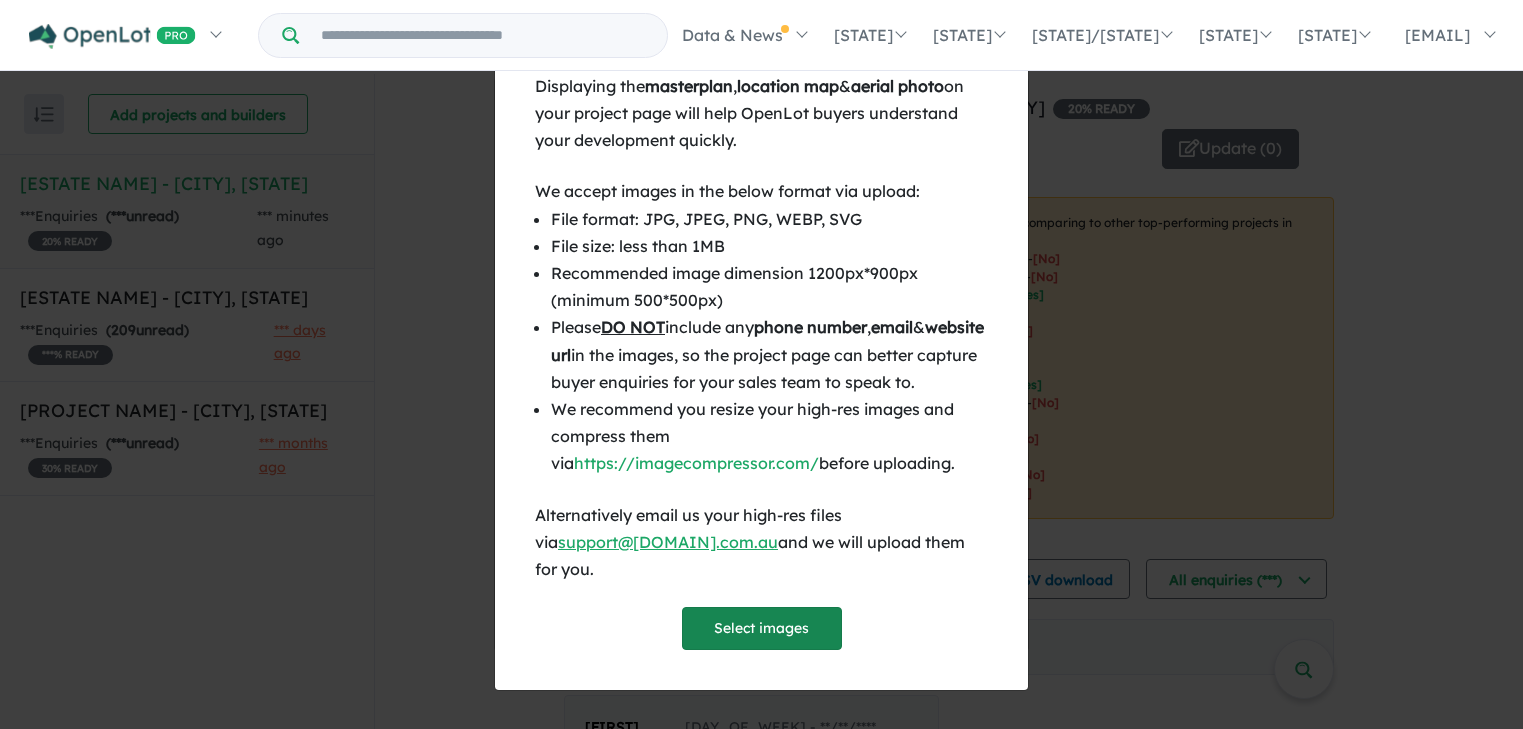 click on "Select images" at bounding box center (762, 628) 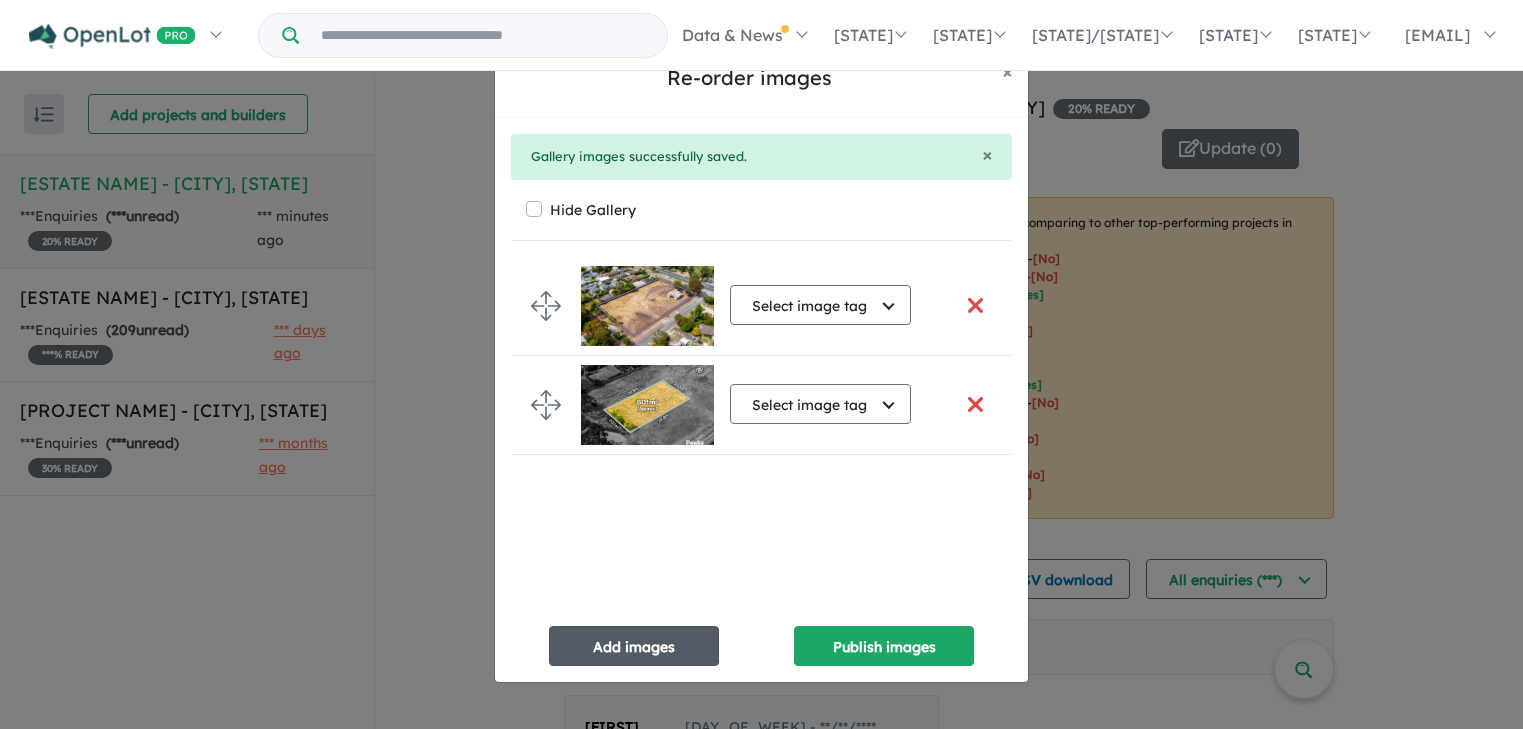 click on "Add images" at bounding box center [634, 646] 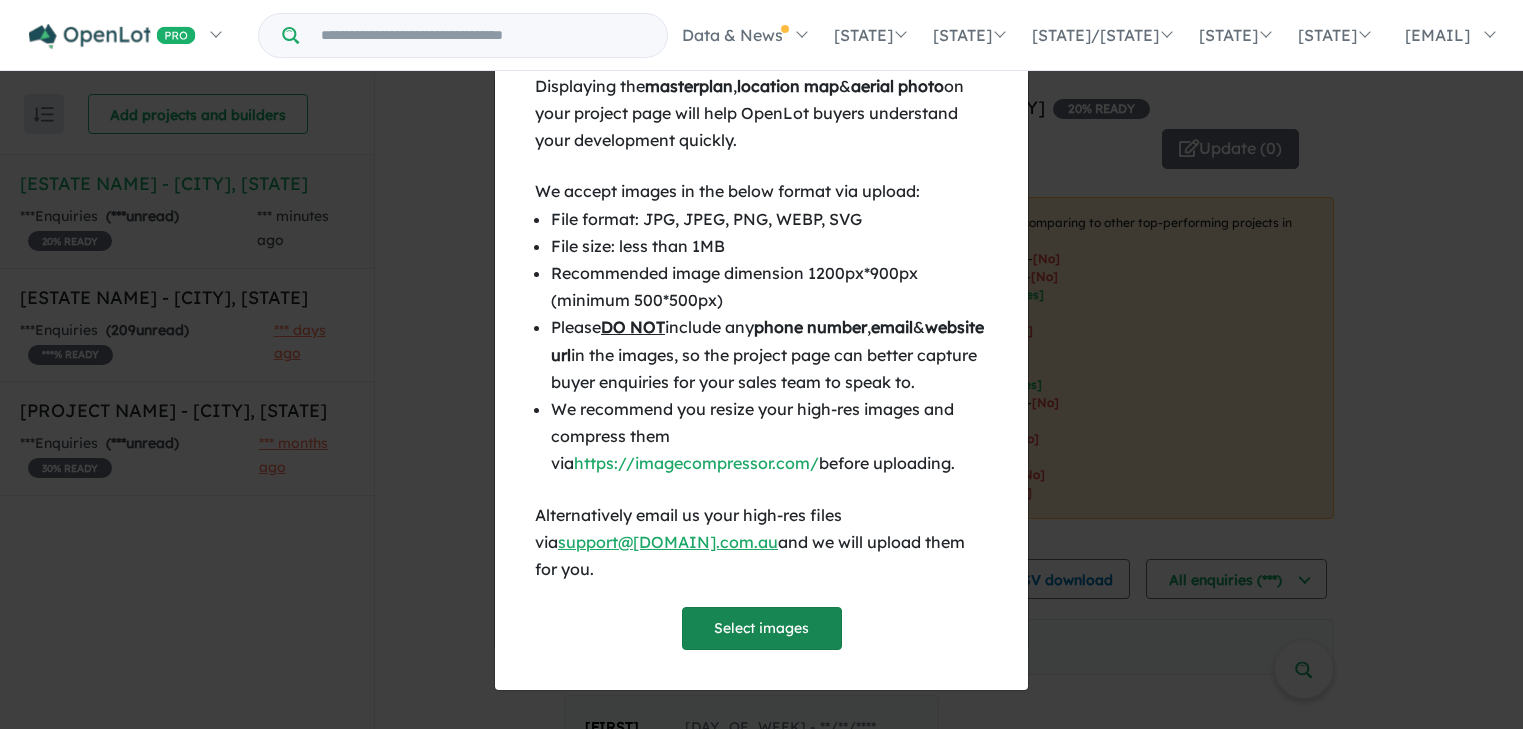 click on "Select images" at bounding box center [762, 628] 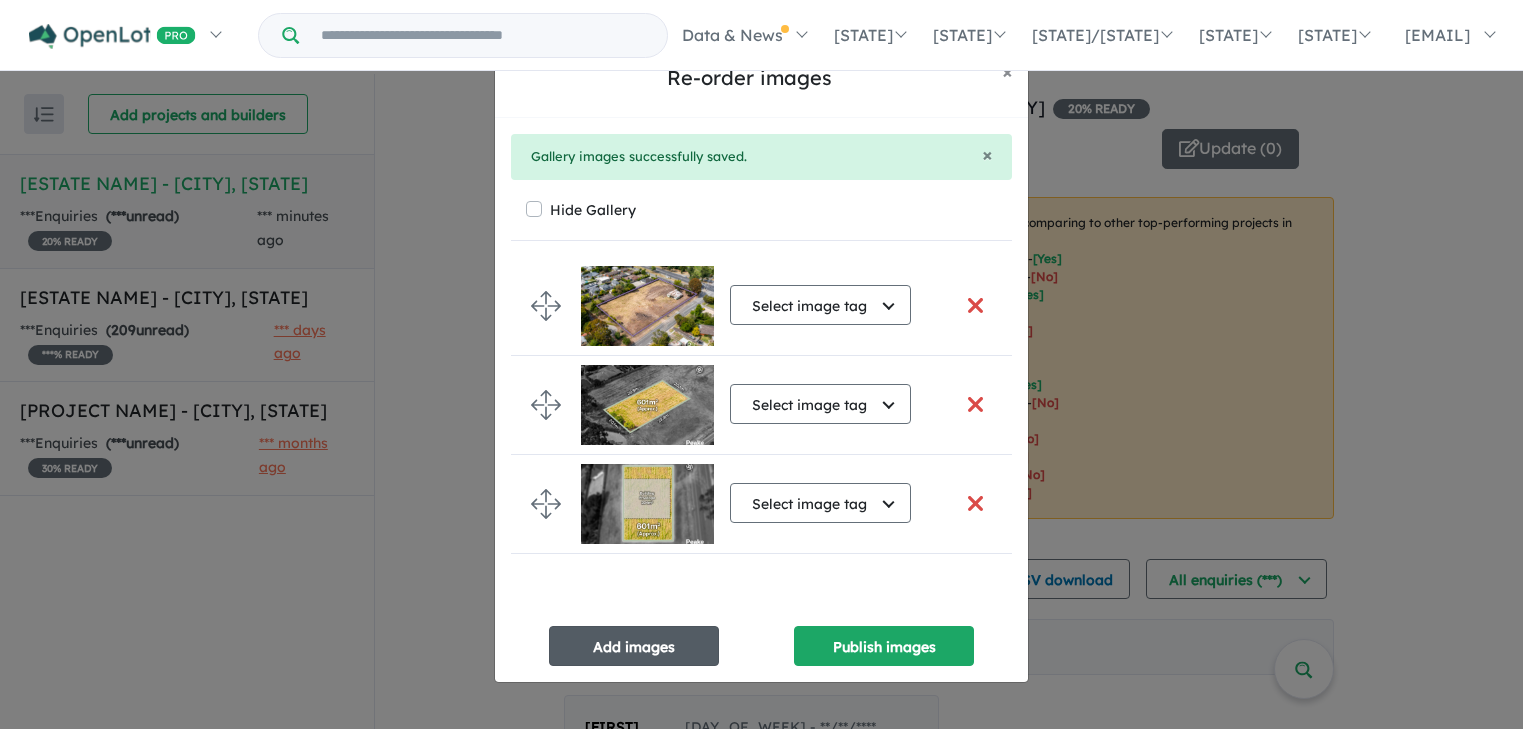click on "Add images" at bounding box center (634, 646) 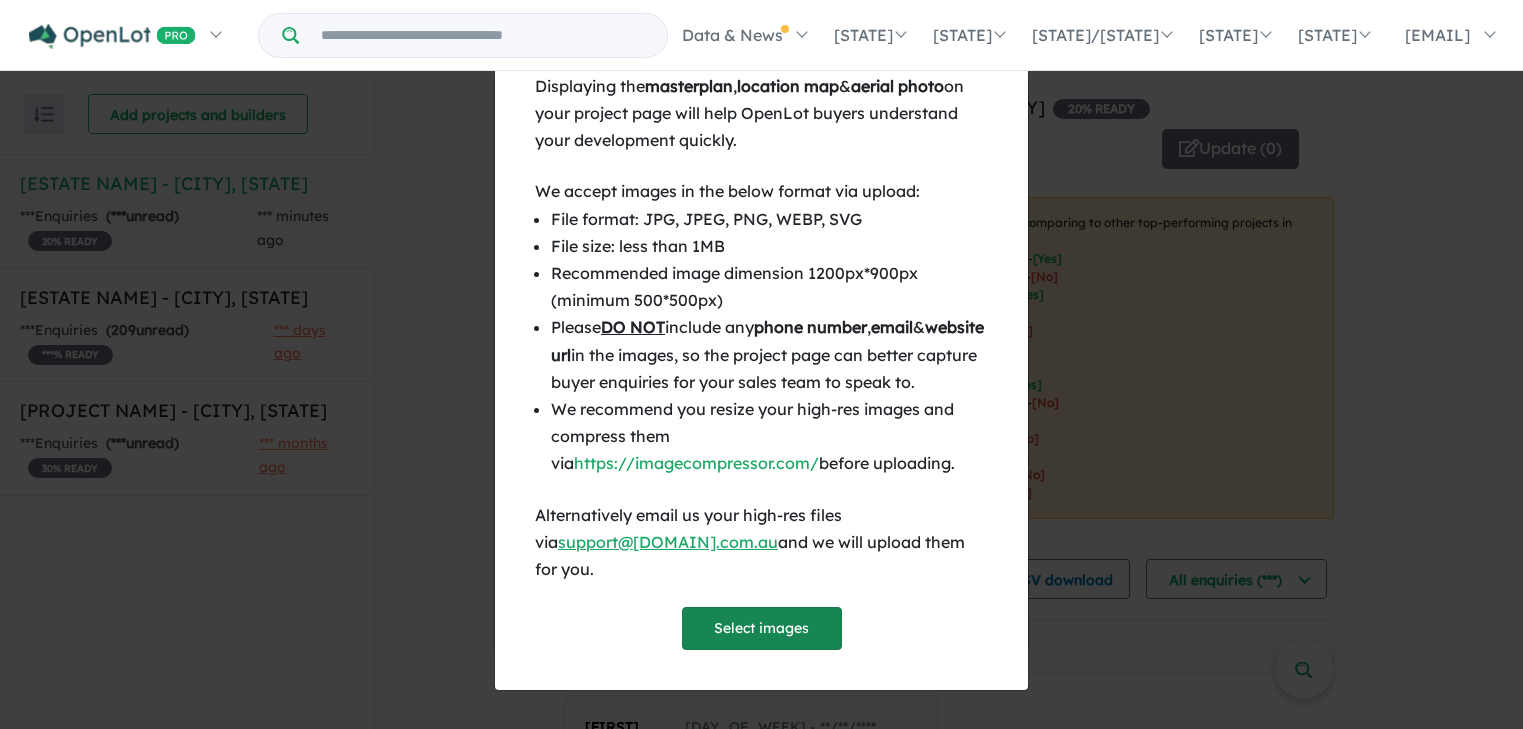 click on "Select images" at bounding box center [762, 628] 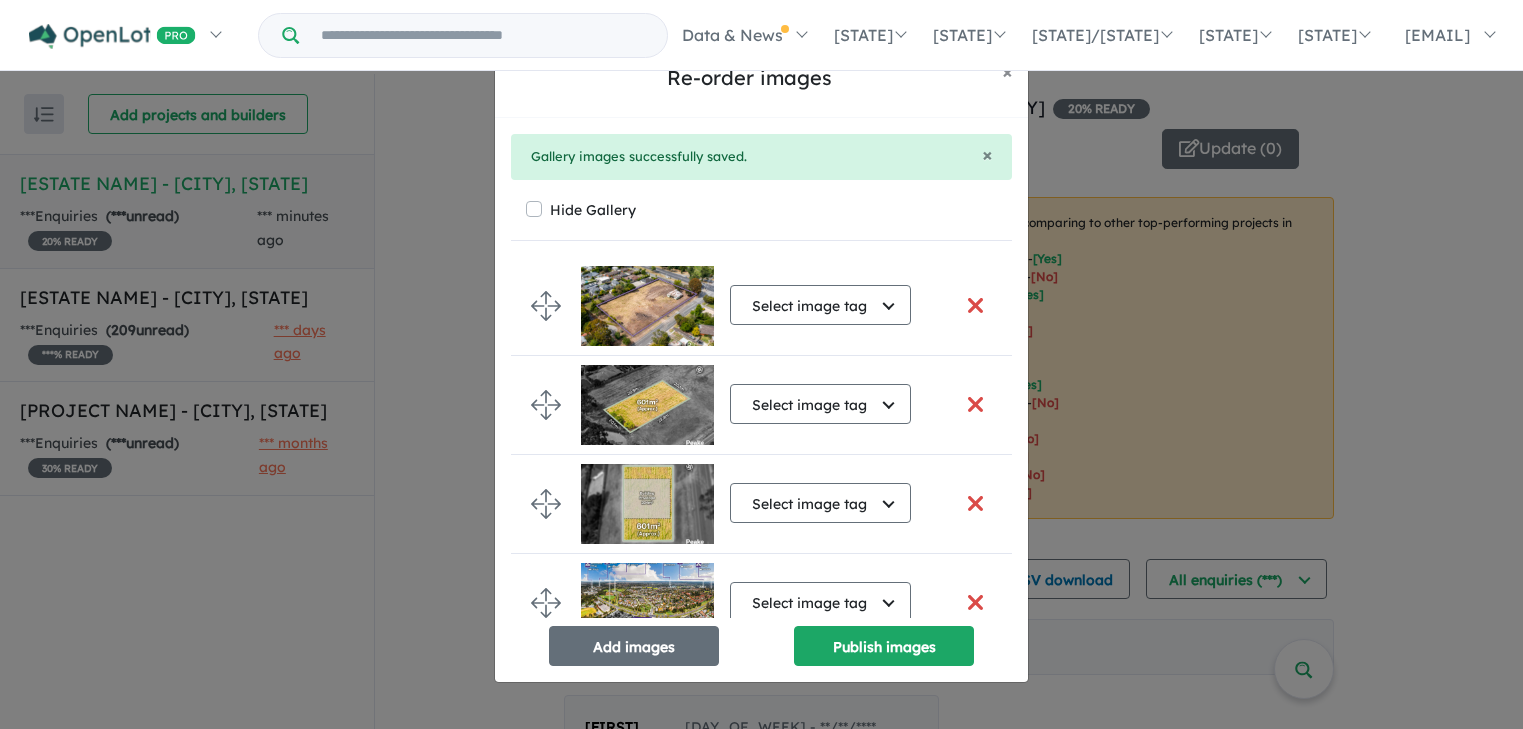 scroll, scrollTop: 0, scrollLeft: 0, axis: both 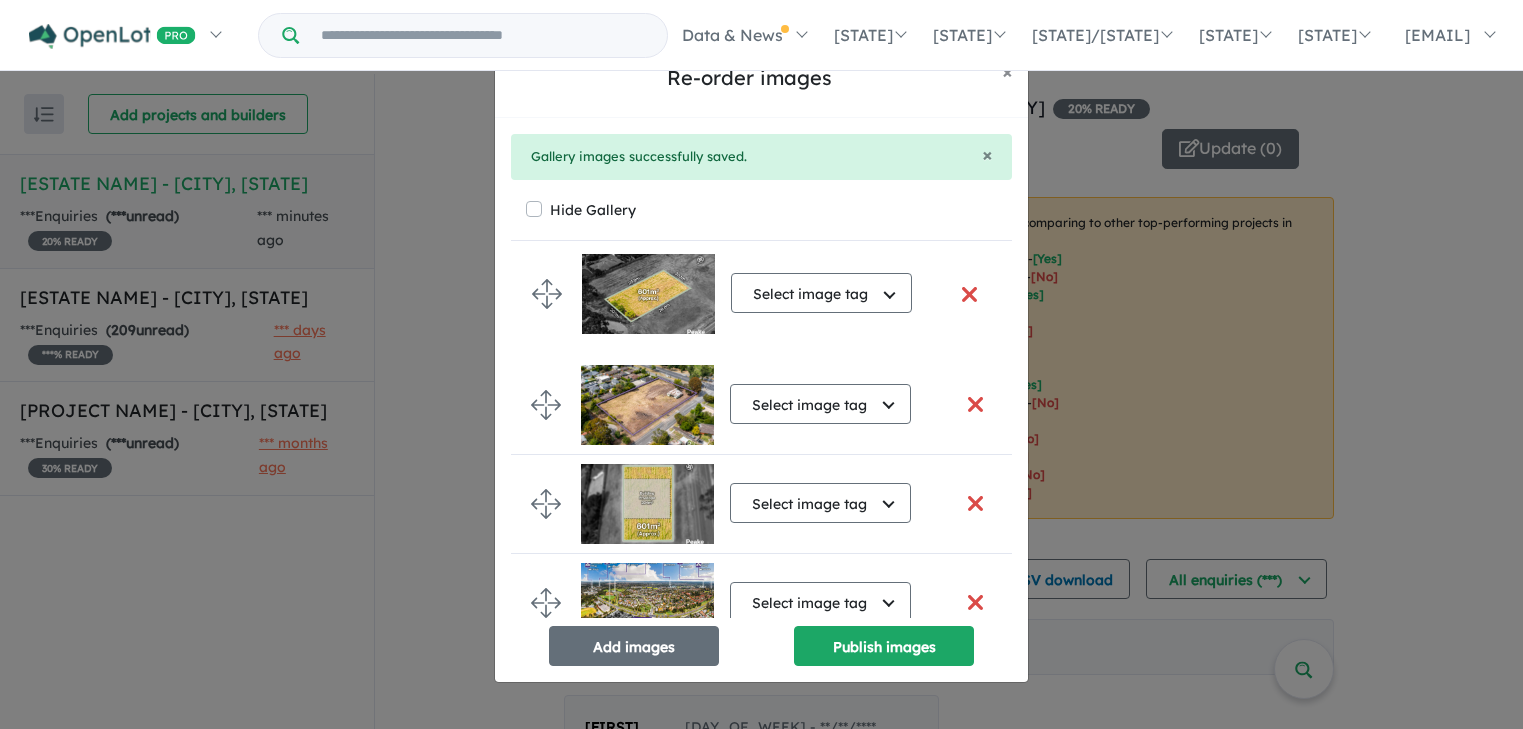 drag, startPoint x: 546, startPoint y: 403, endPoint x: 547, endPoint y: 292, distance: 111.0045 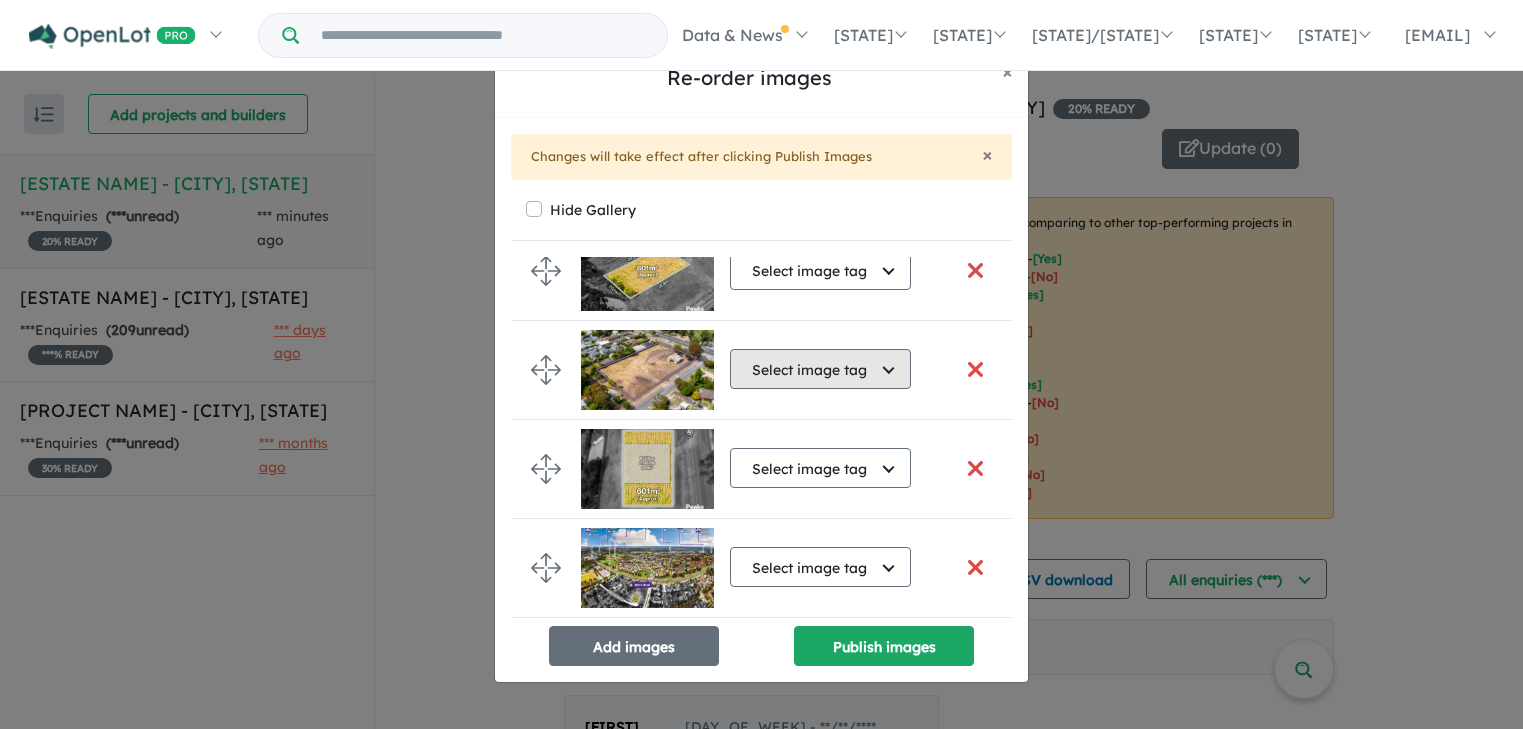 scroll, scrollTop: 42, scrollLeft: 0, axis: vertical 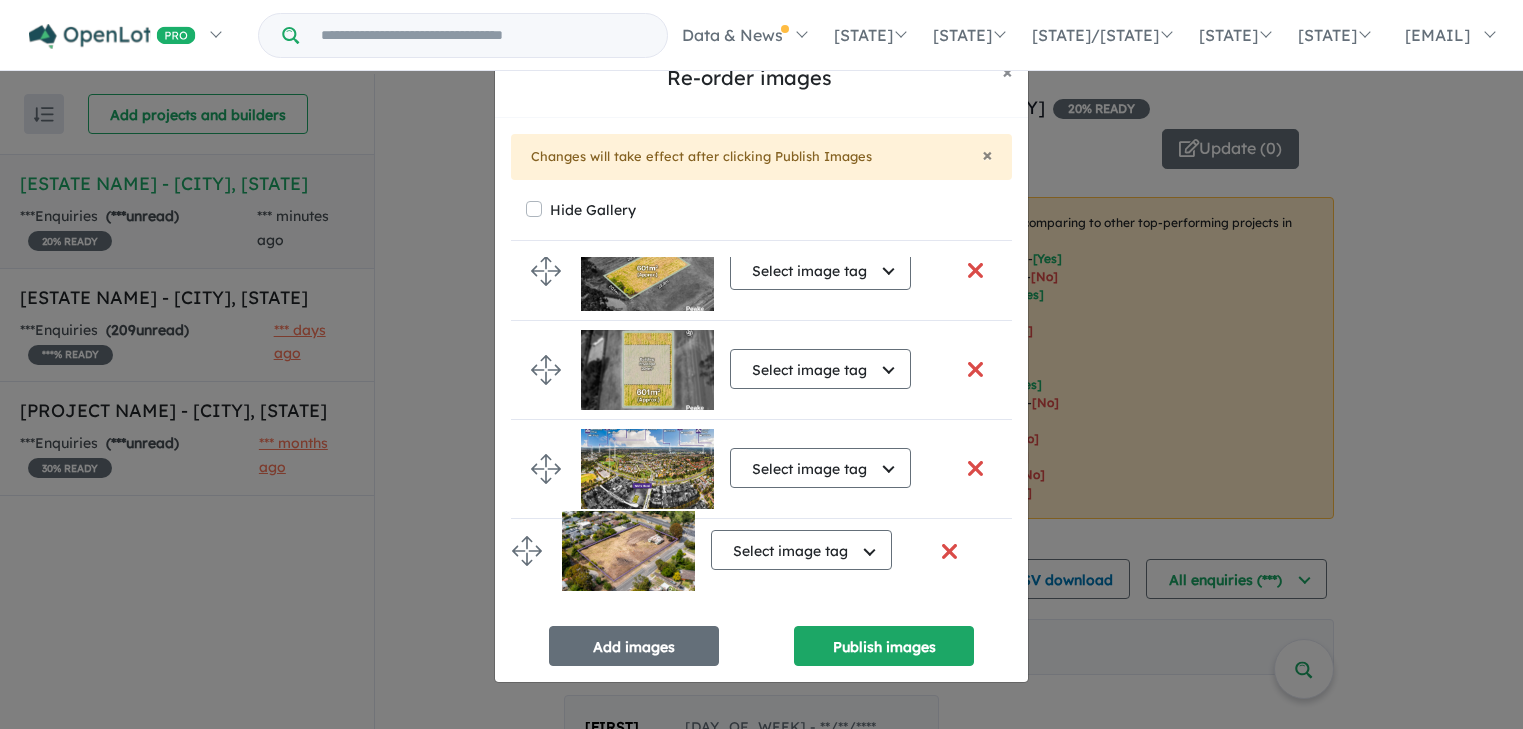 drag, startPoint x: 550, startPoint y: 358, endPoint x: 531, endPoint y: 546, distance: 188.95767 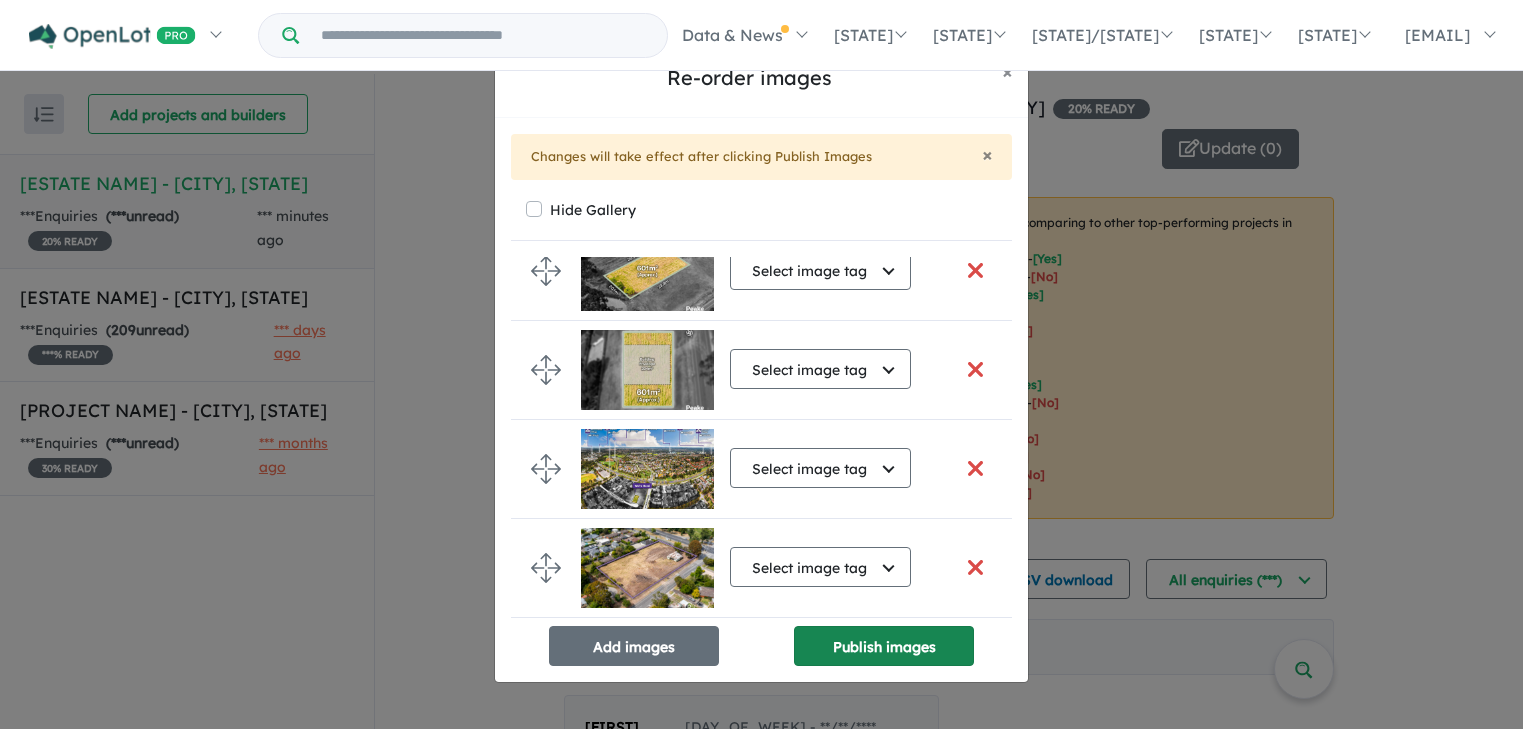 click on "Publish images" at bounding box center (884, 646) 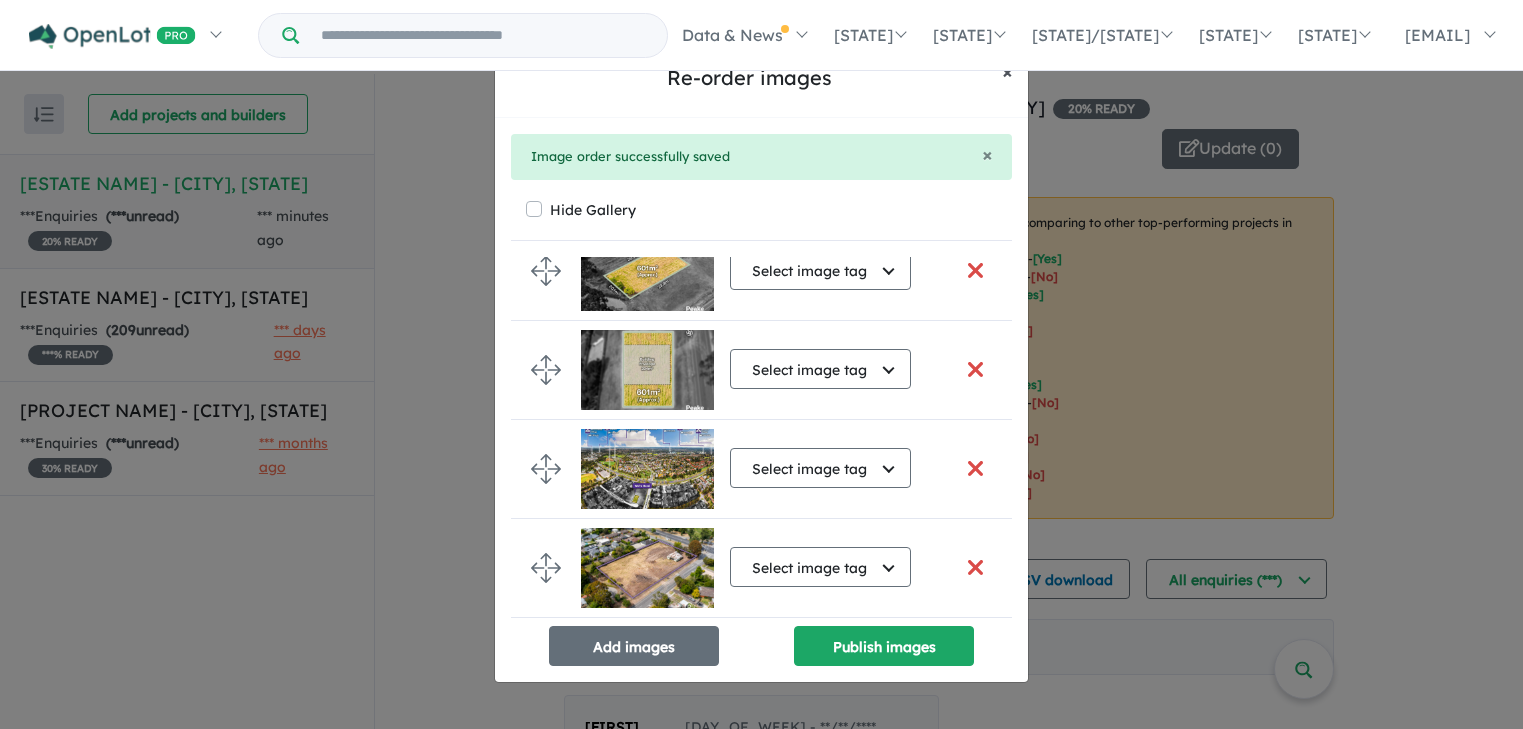 click on "×" at bounding box center [1007, 71] 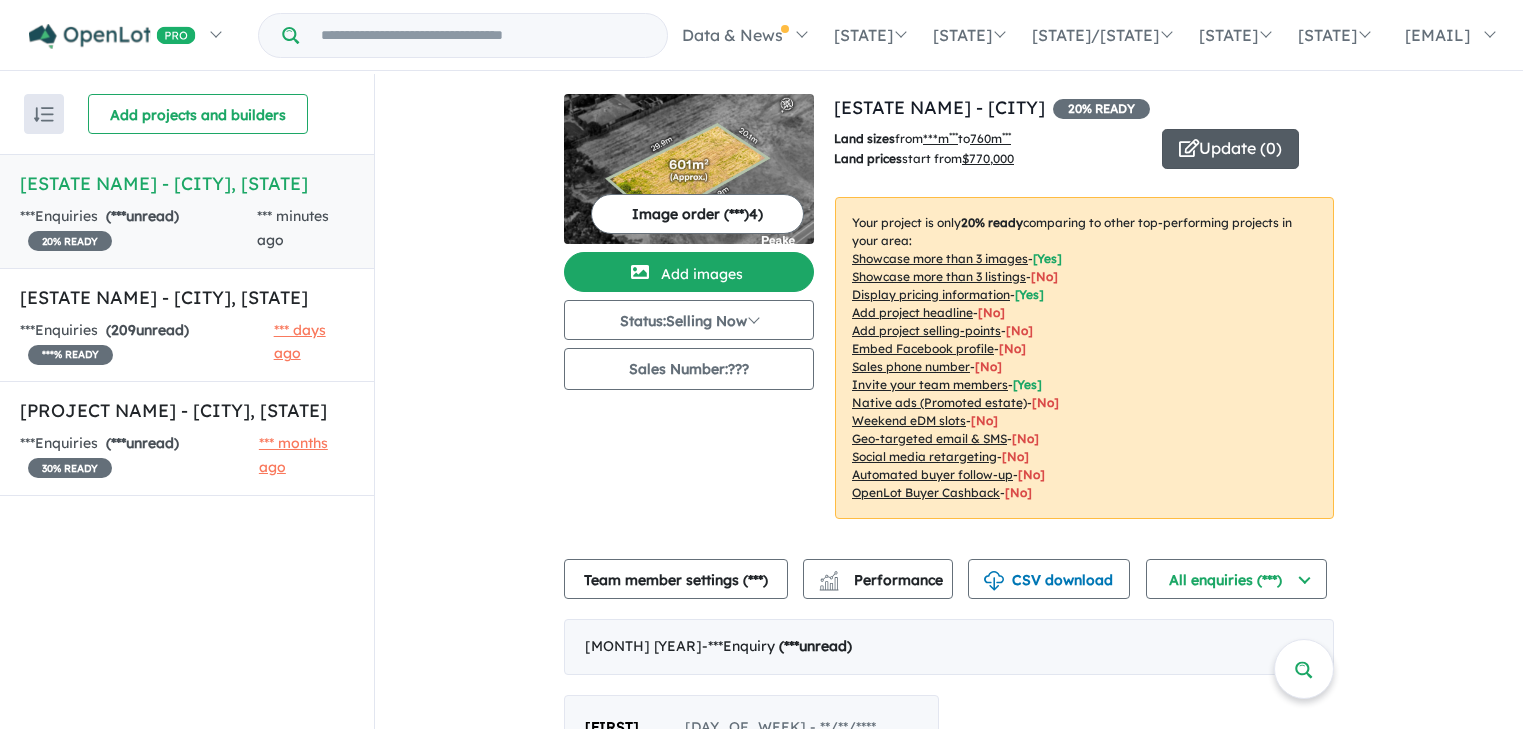 click at bounding box center [1189, 148] 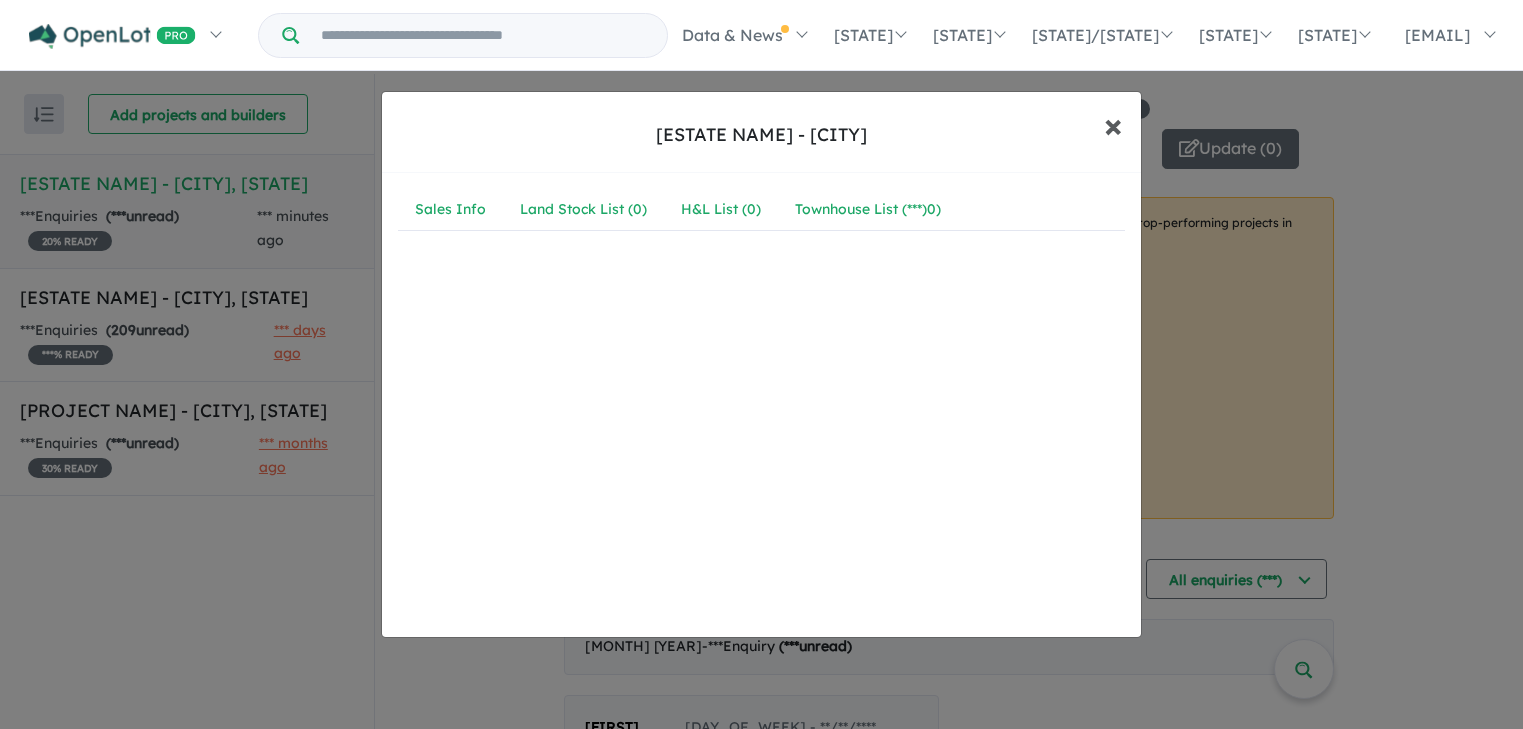 click on "×" at bounding box center [1113, 124] 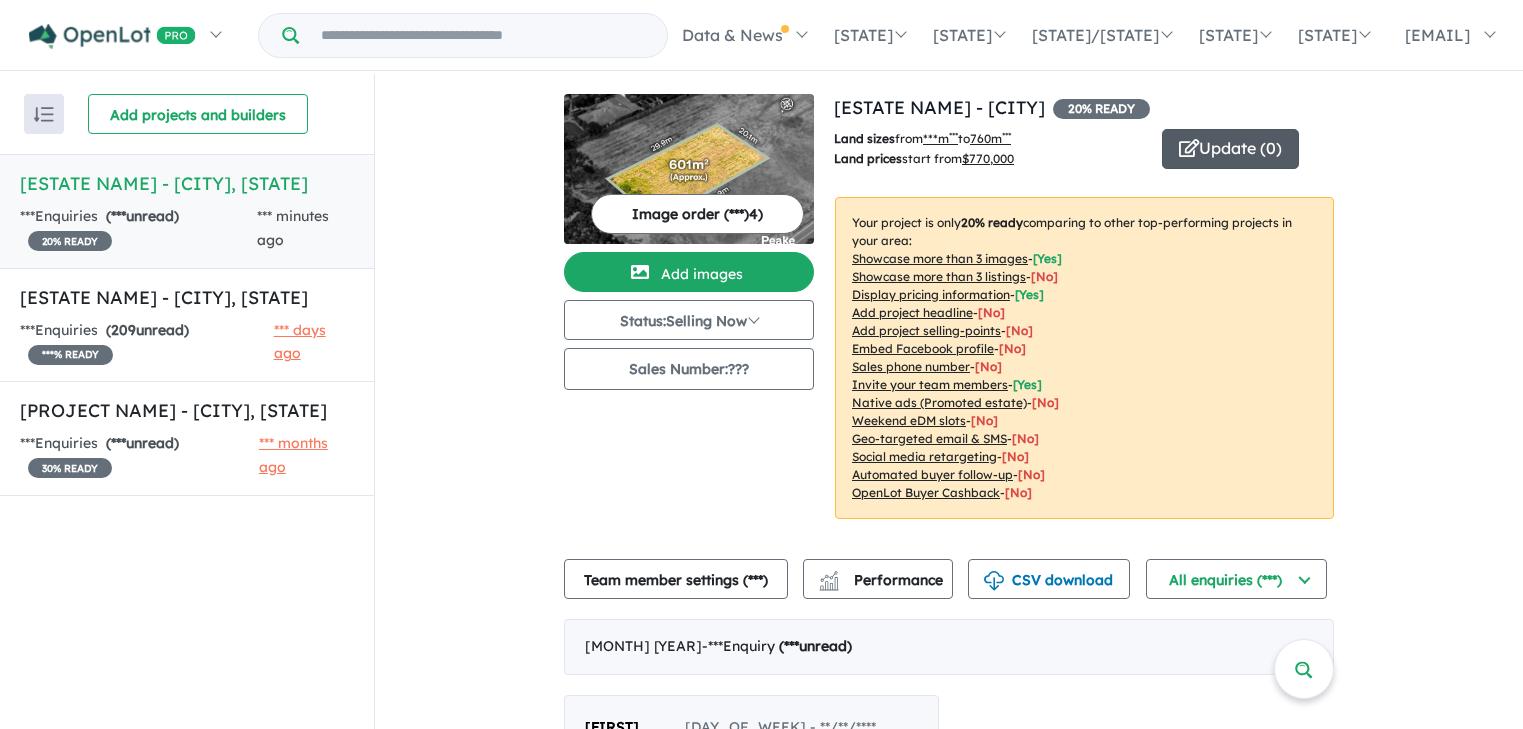 click at bounding box center [1189, 148] 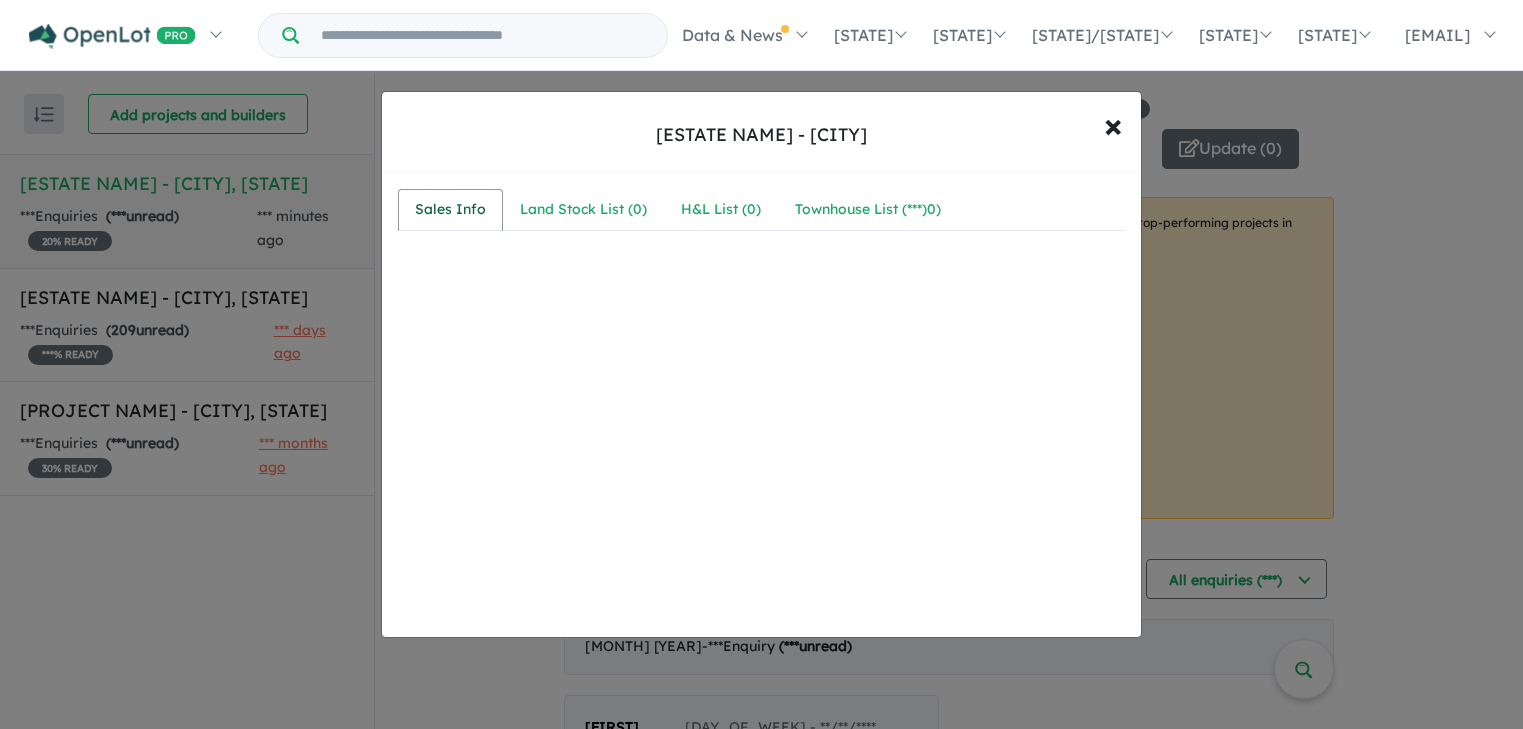 click on "Sales Info" at bounding box center (450, 210) 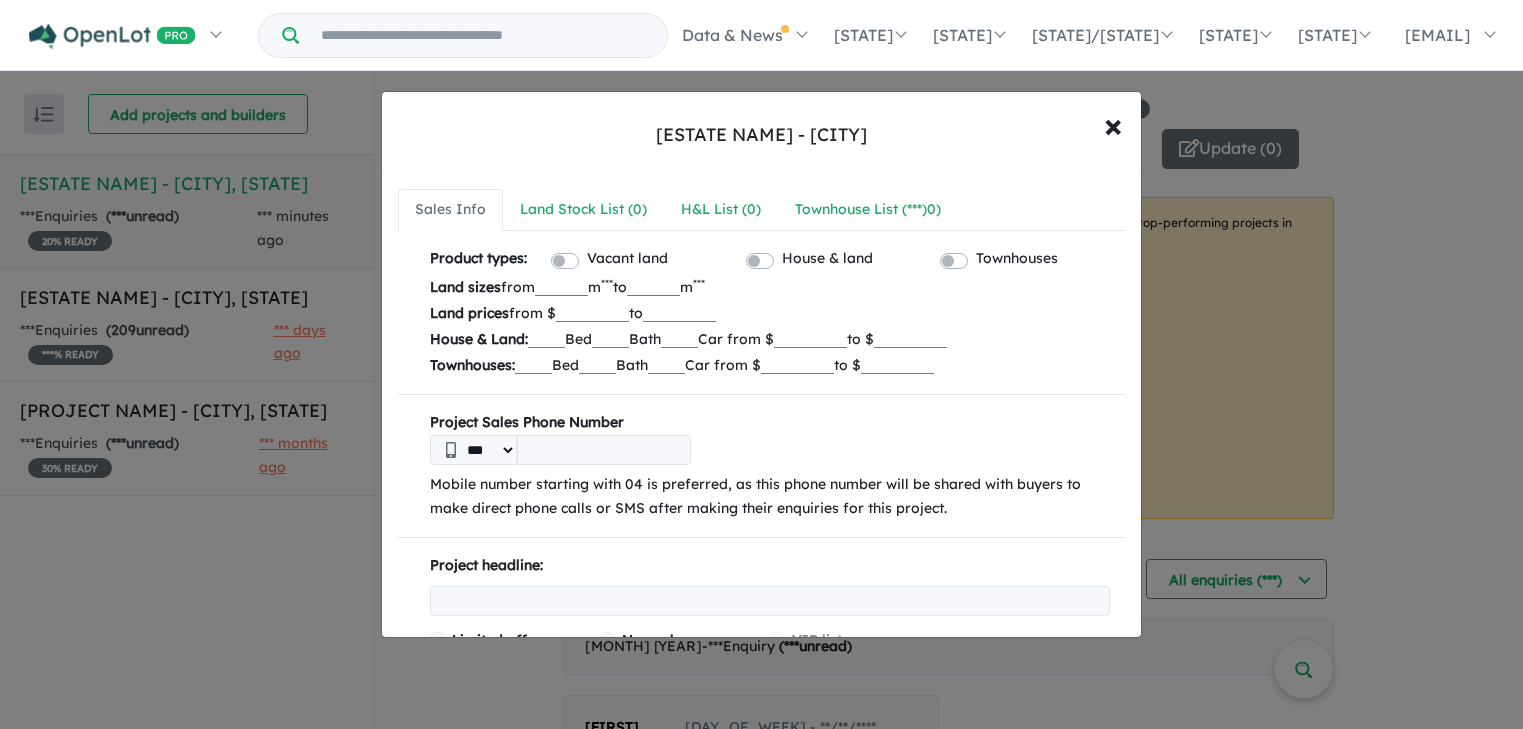click on "******" at bounding box center [592, 312] 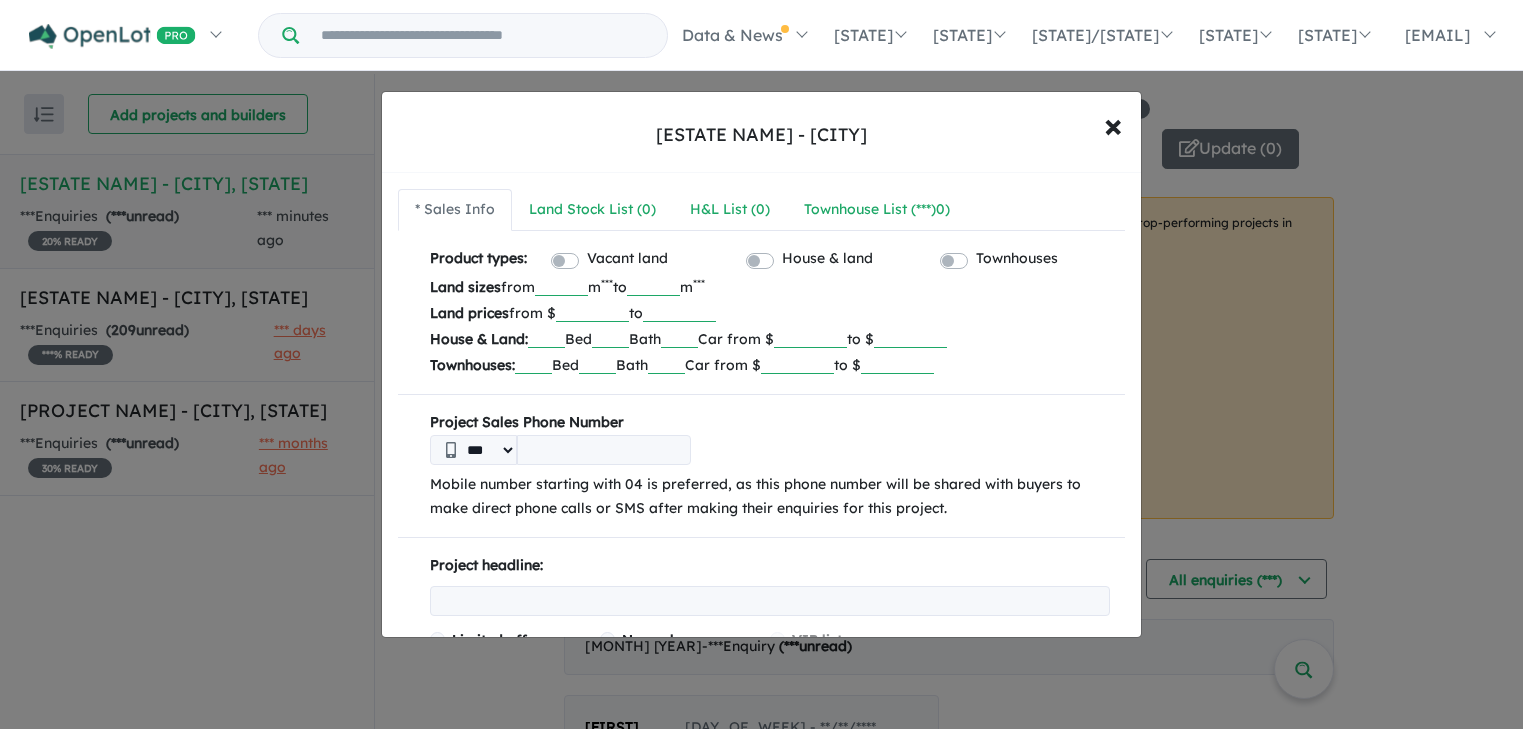 click on "******" at bounding box center (592, 312) 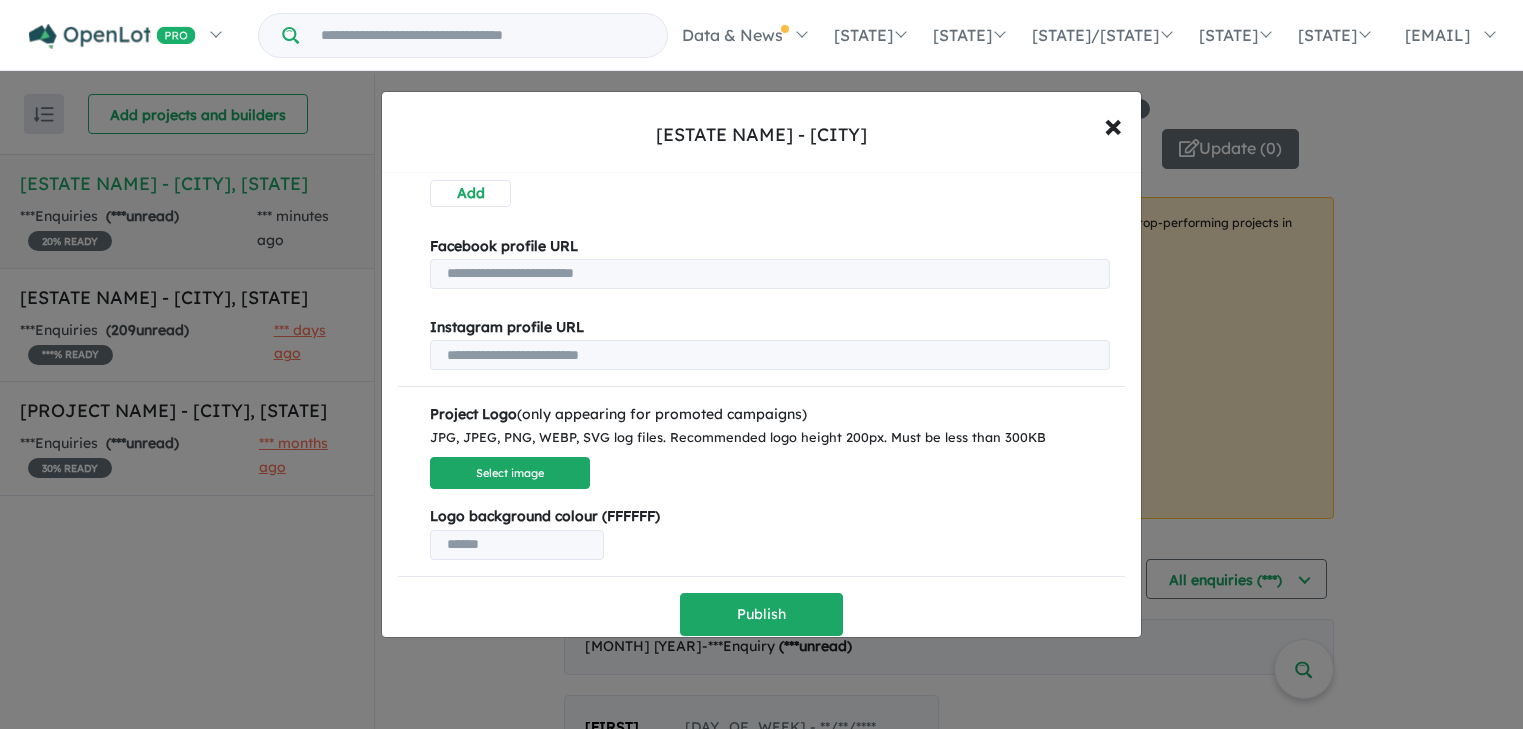 scroll, scrollTop: 672, scrollLeft: 0, axis: vertical 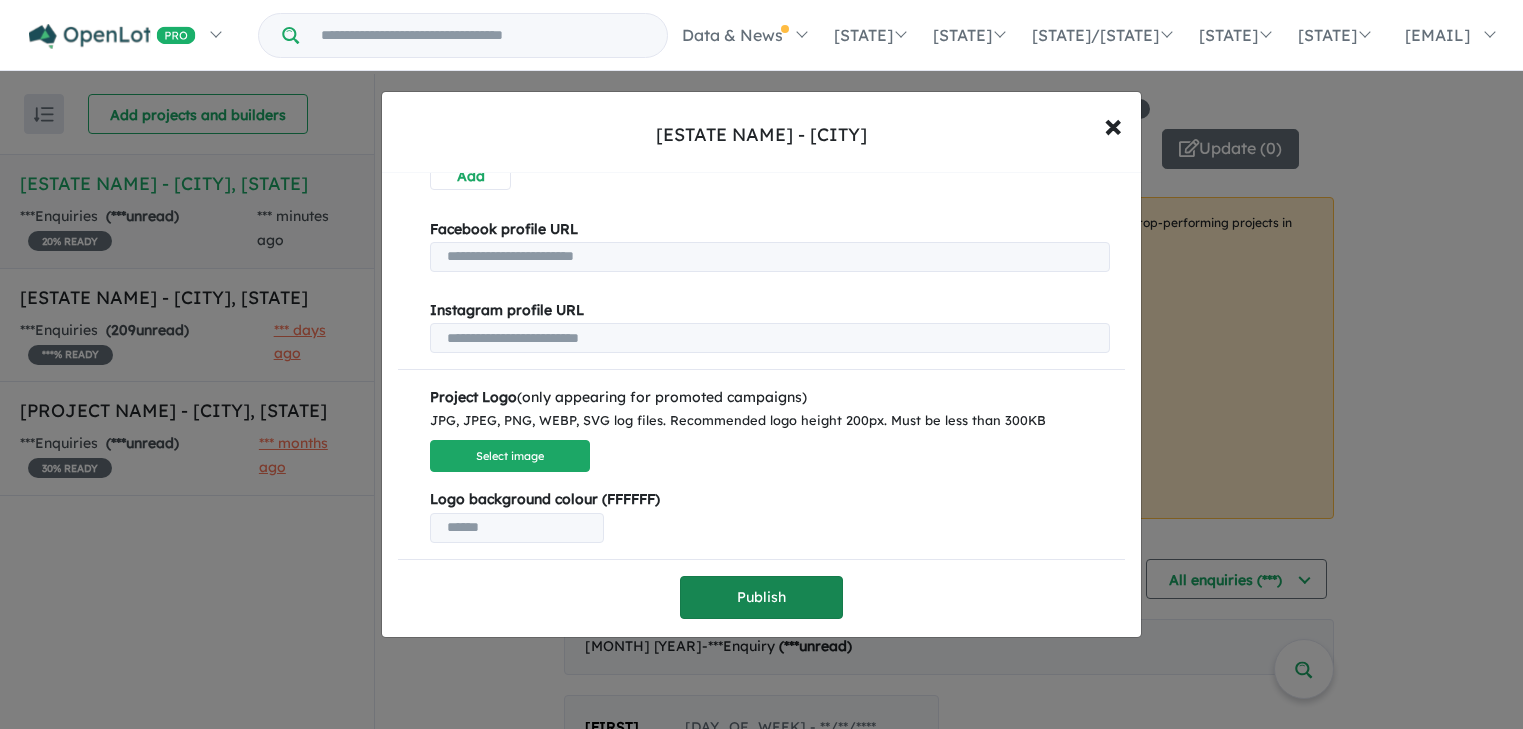 type on "******" 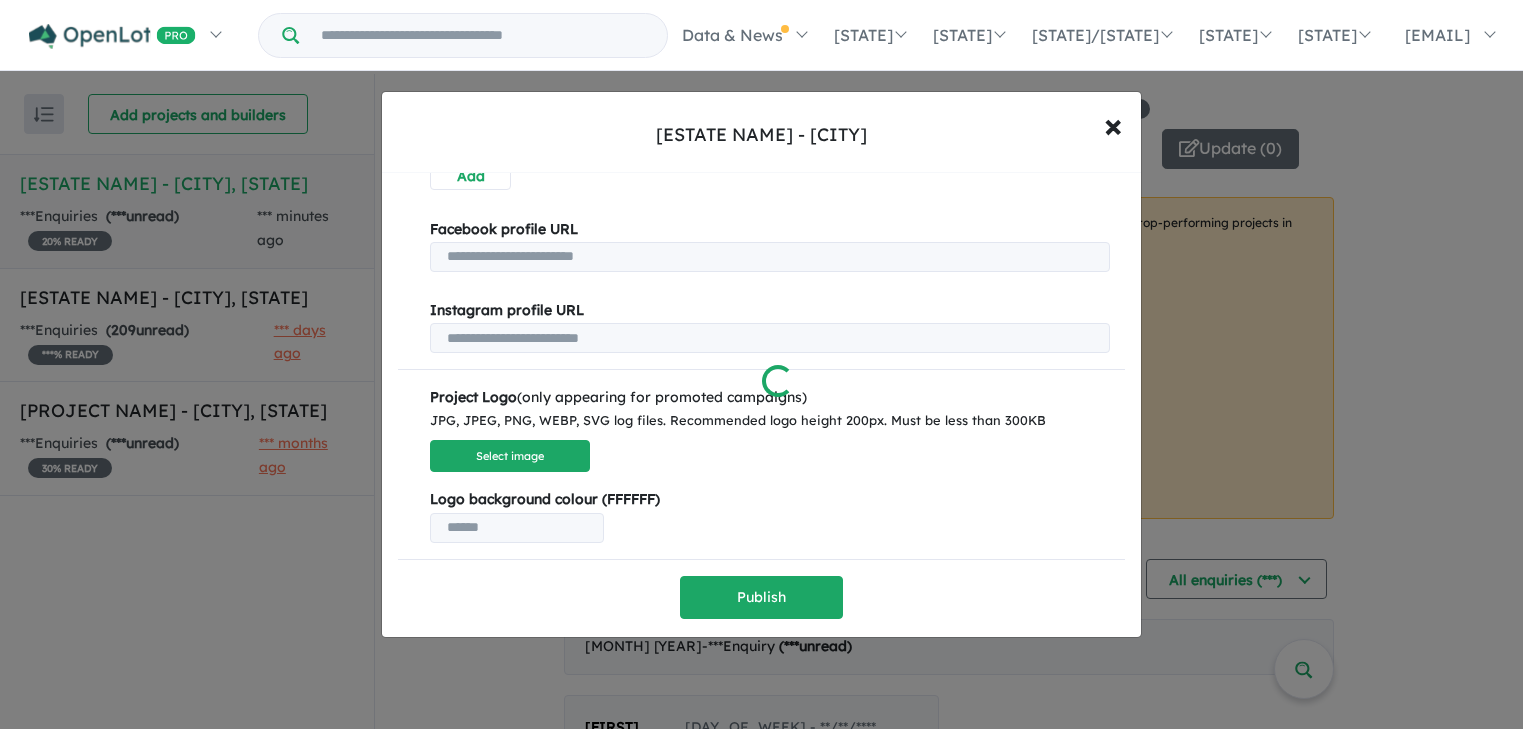 scroll, scrollTop: 0, scrollLeft: 0, axis: both 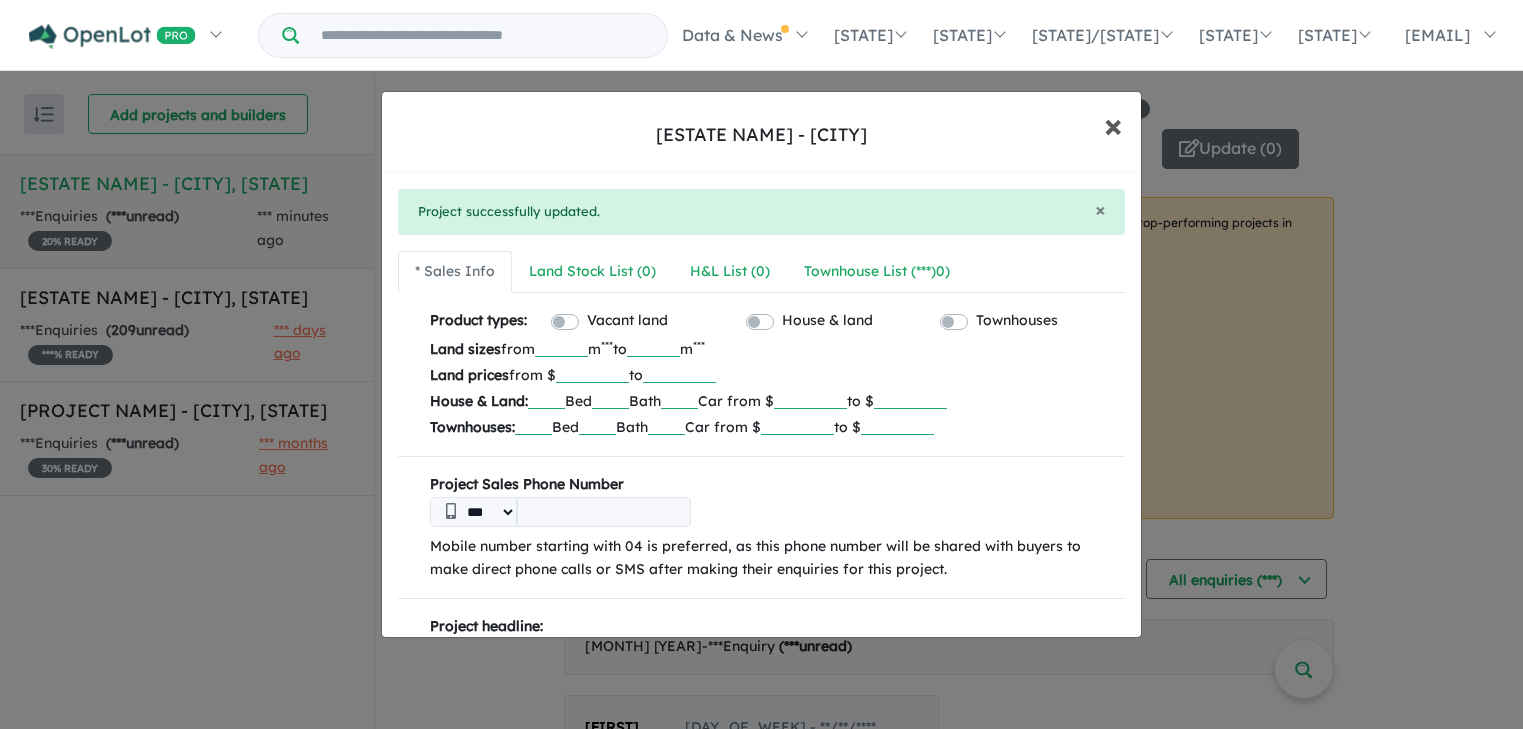 click on "×" at bounding box center [1113, 124] 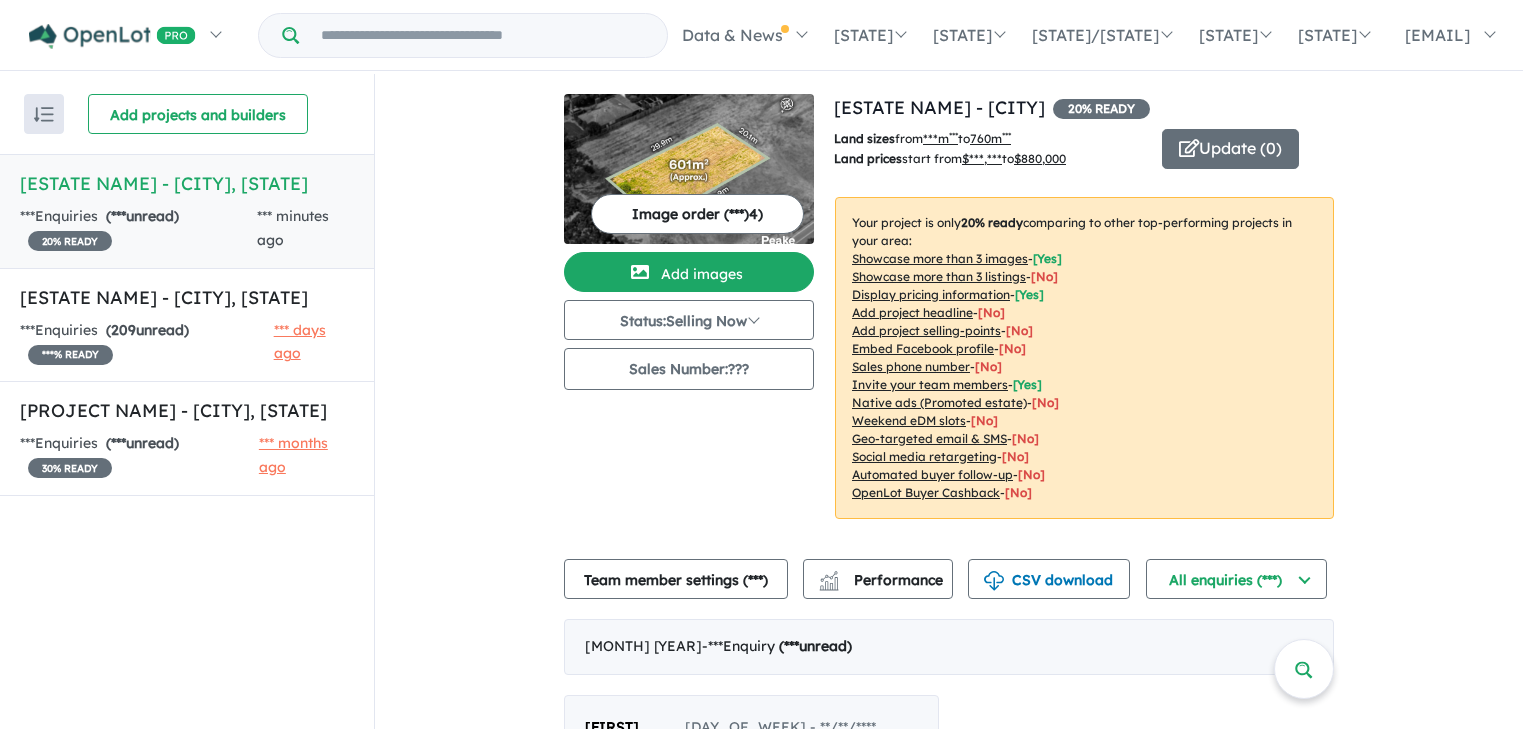 scroll, scrollTop: 0, scrollLeft: 0, axis: both 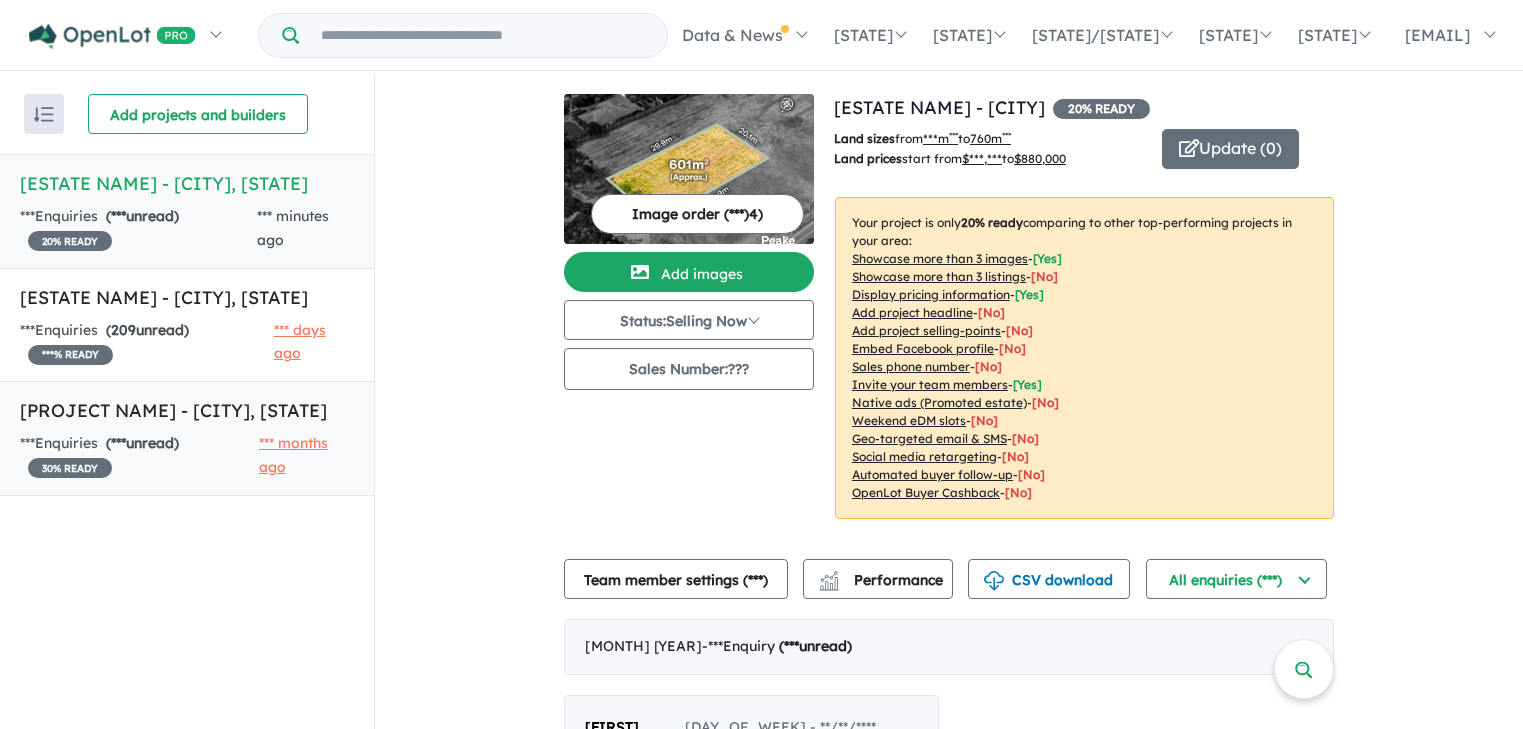 click on "Oakside Place Townhomes - [CITY], [STATE]" at bounding box center [187, 410] 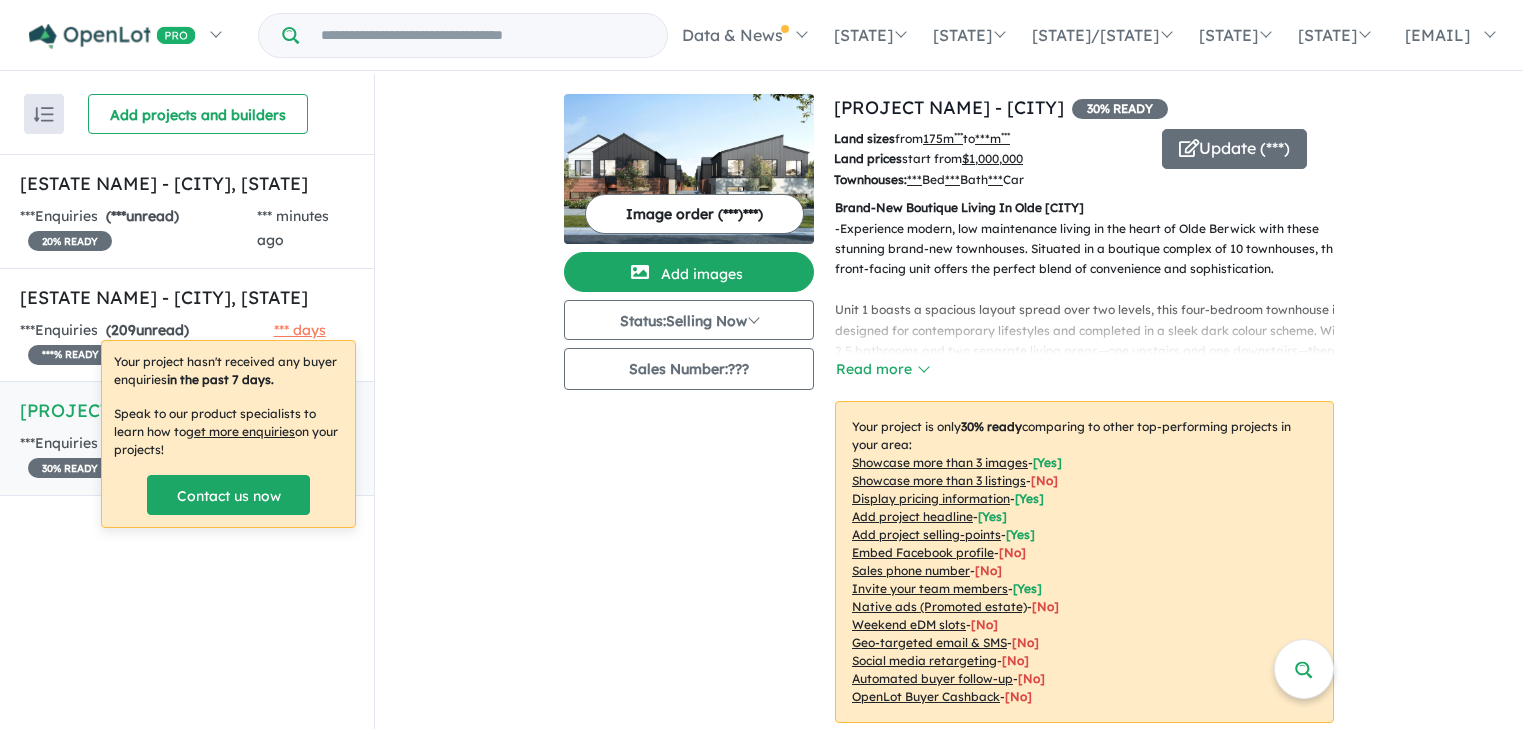 click on "Image order ( [NUMBER] )" at bounding box center [694, 214] 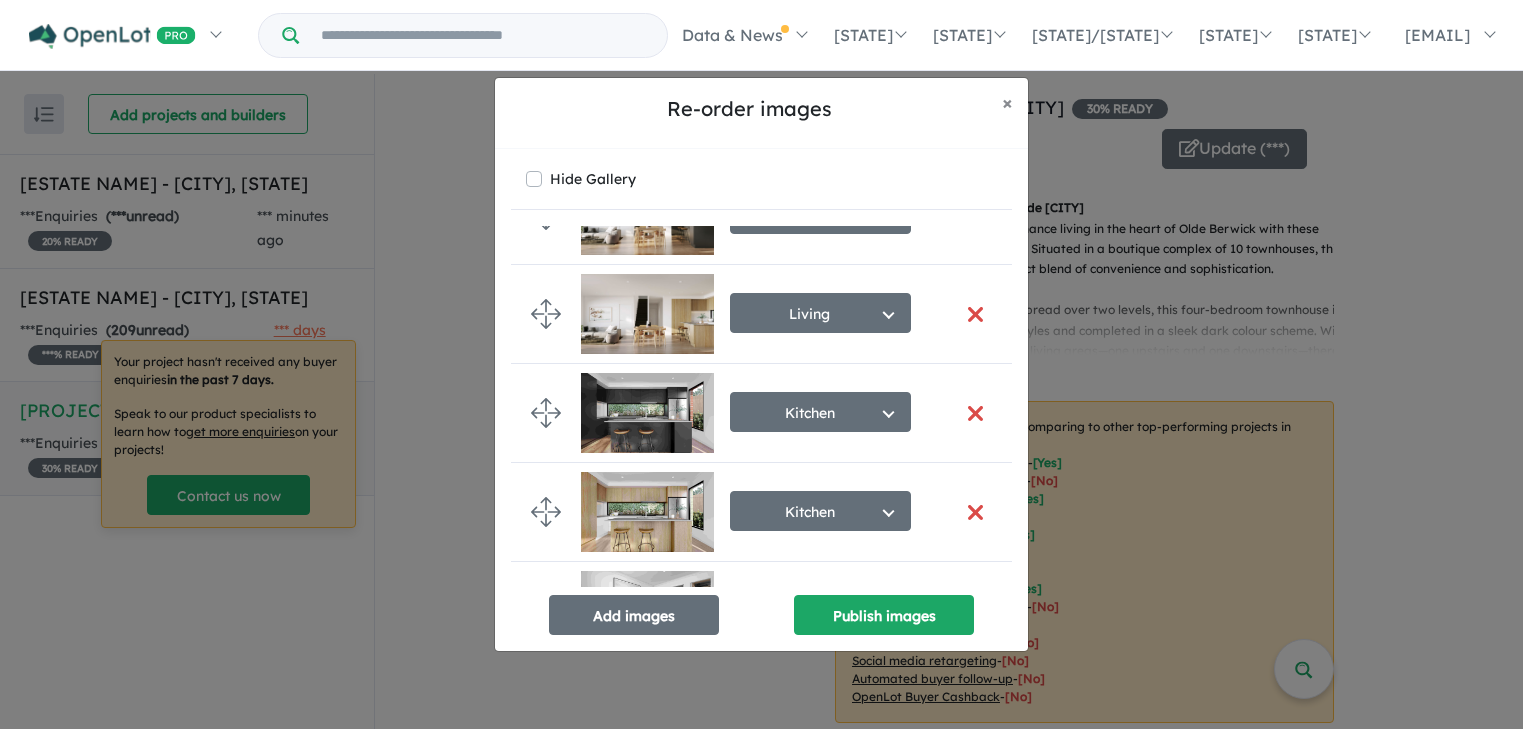 scroll, scrollTop: 275, scrollLeft: 0, axis: vertical 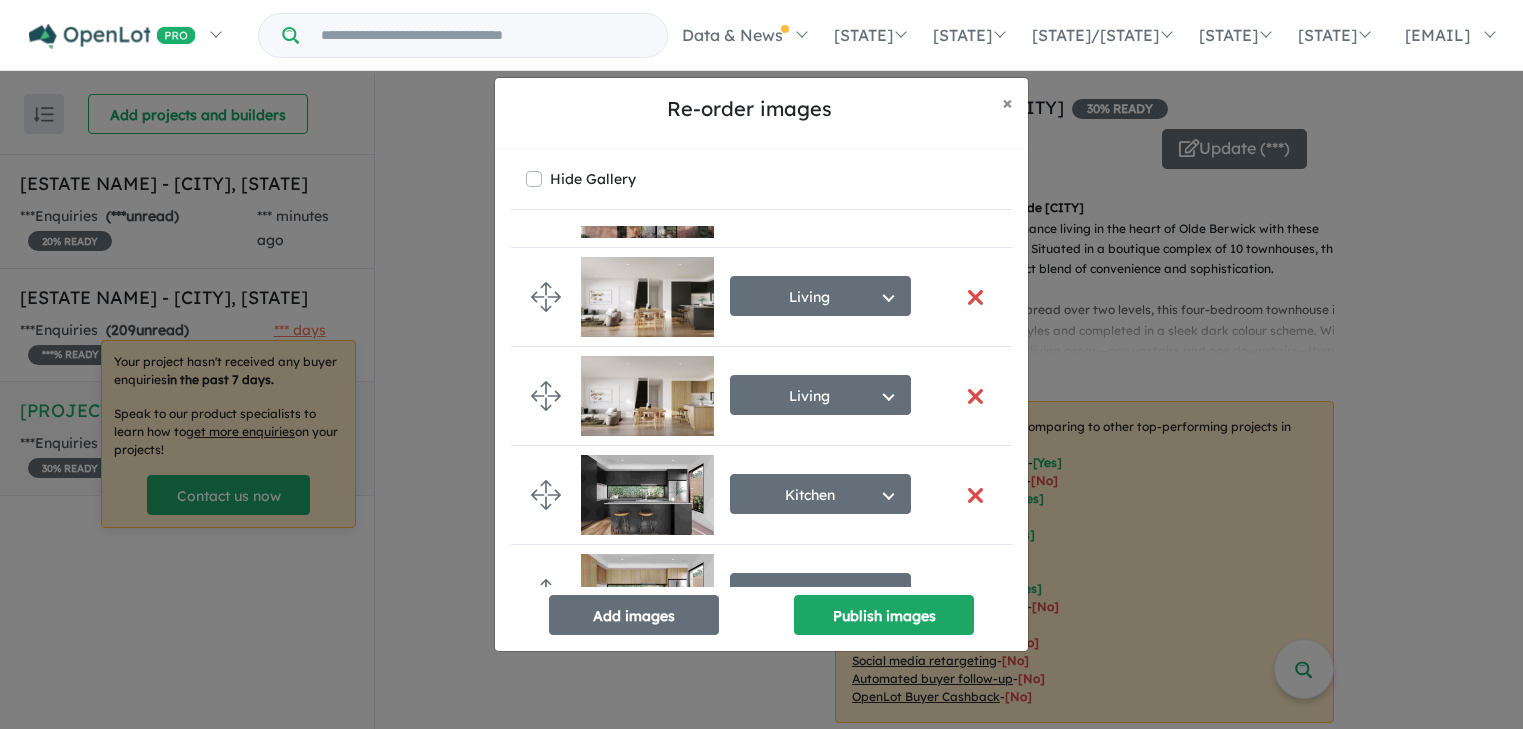 click at bounding box center (647, 0) 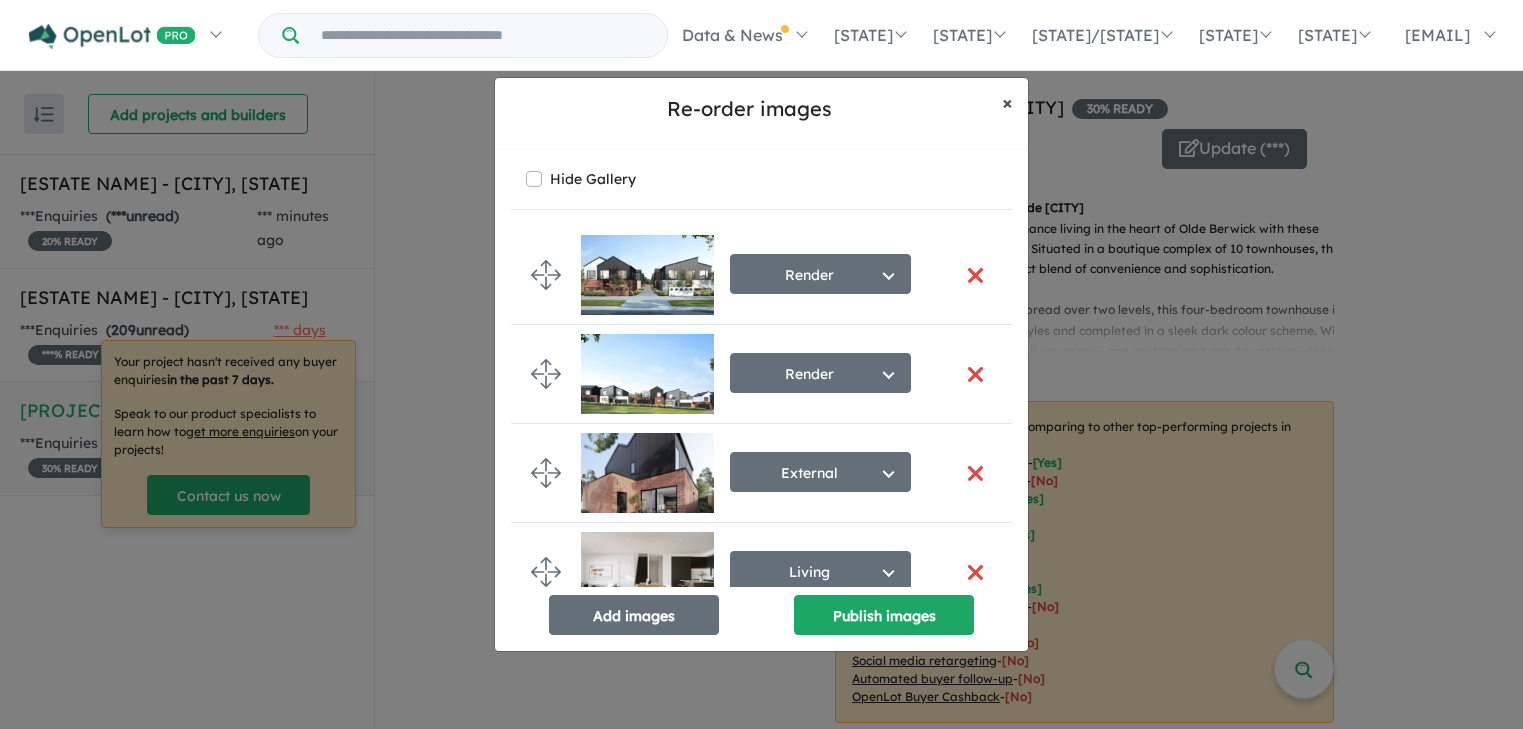 scroll, scrollTop: 0, scrollLeft: 0, axis: both 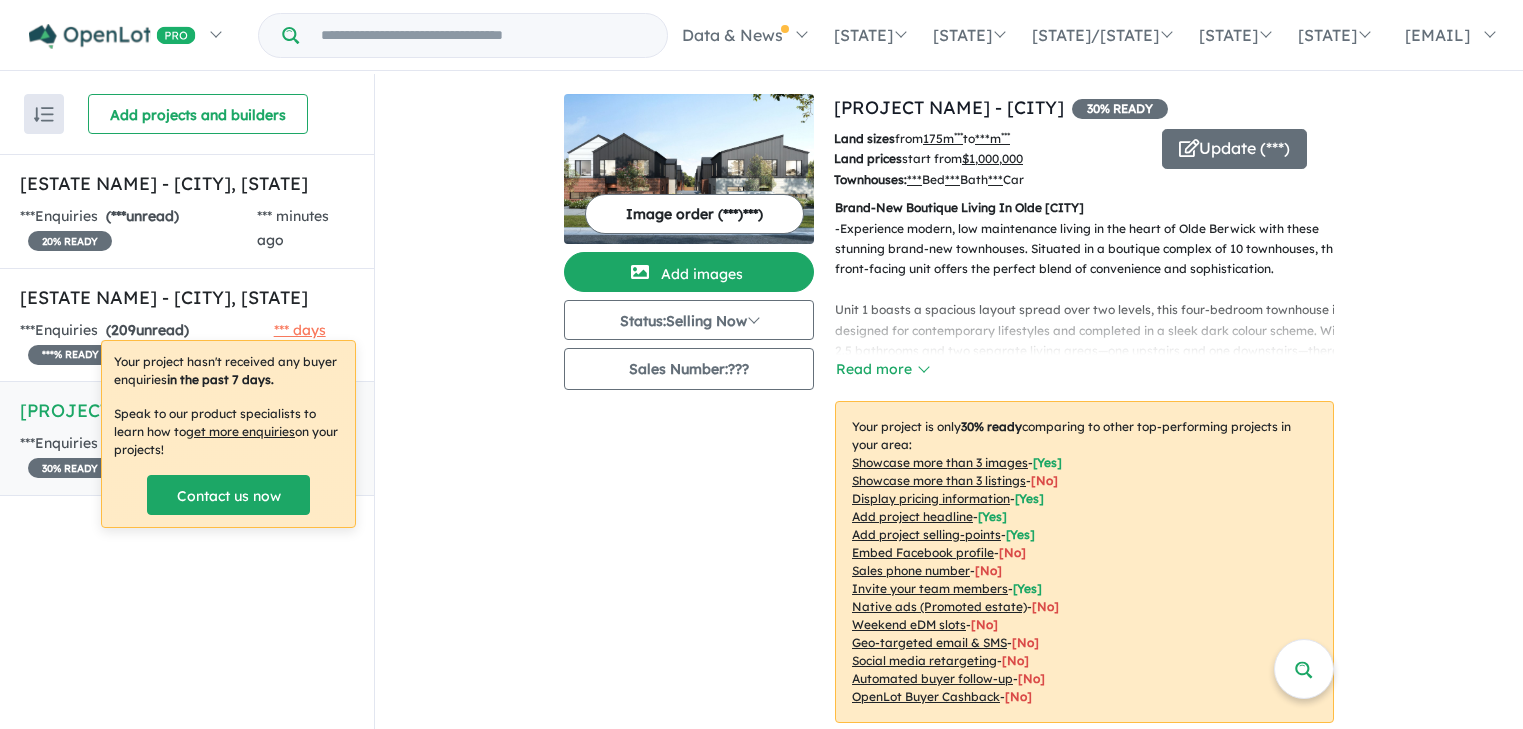 click at bounding box center [689, 169] 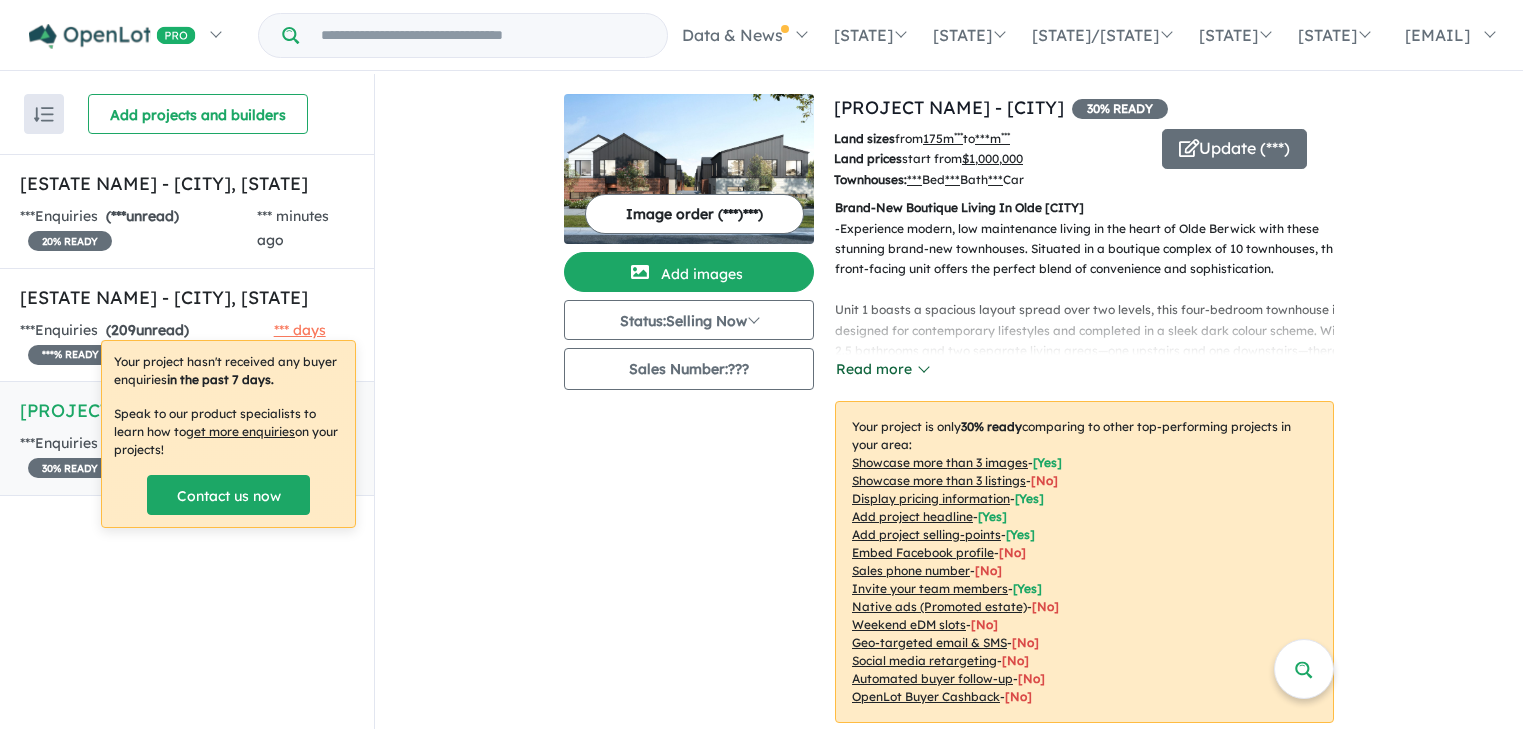 click on "Read more" at bounding box center (882, 369) 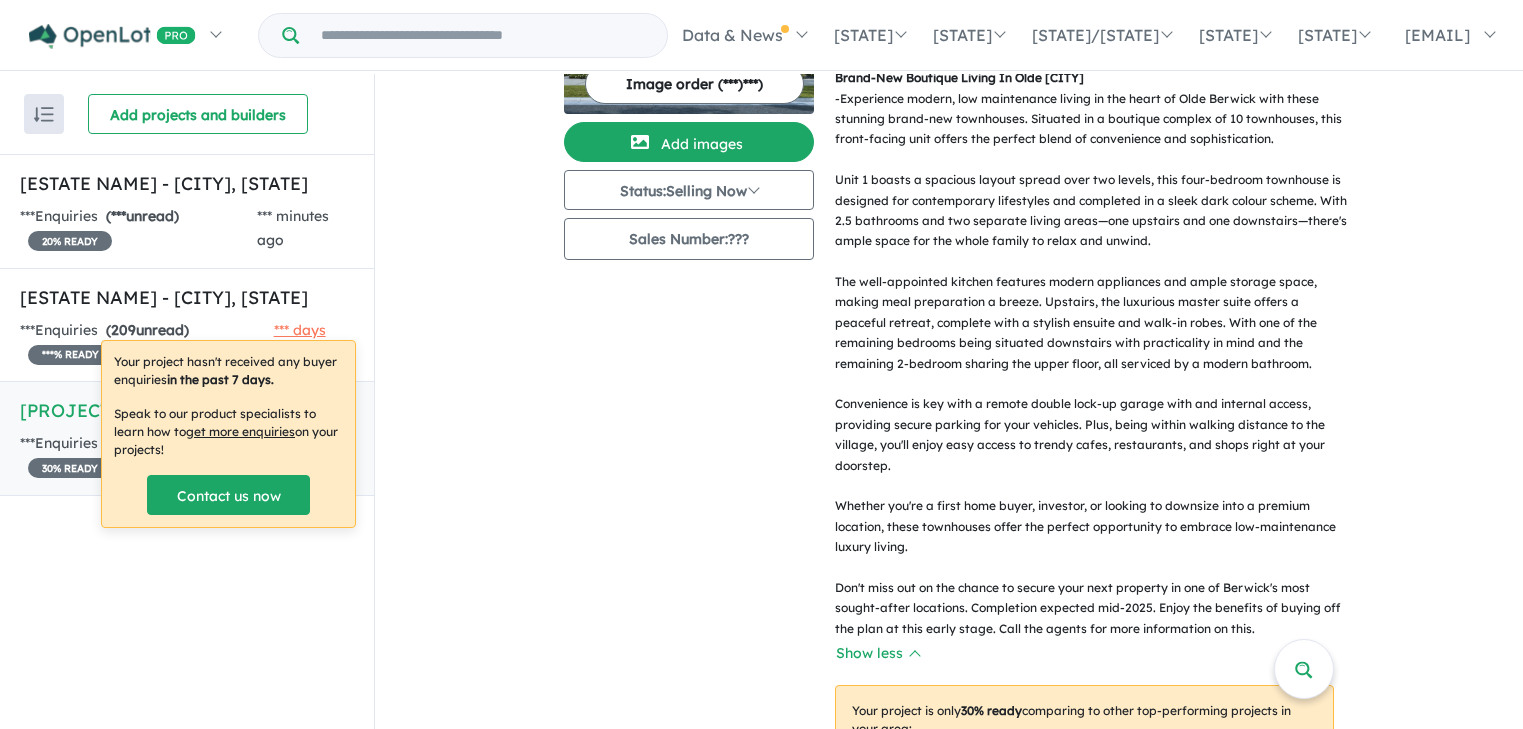 scroll, scrollTop: 133, scrollLeft: 0, axis: vertical 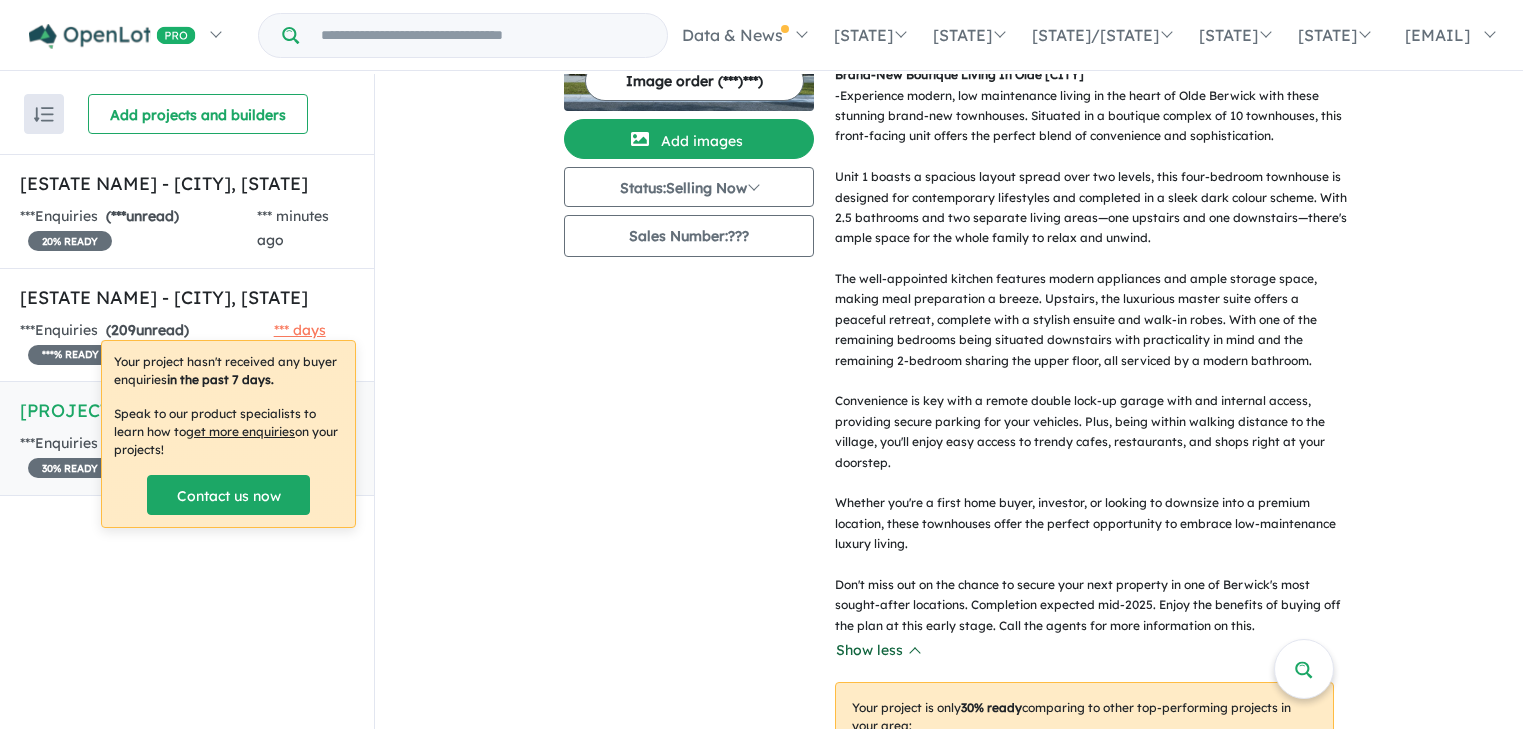 click on "Show less" at bounding box center [877, 650] 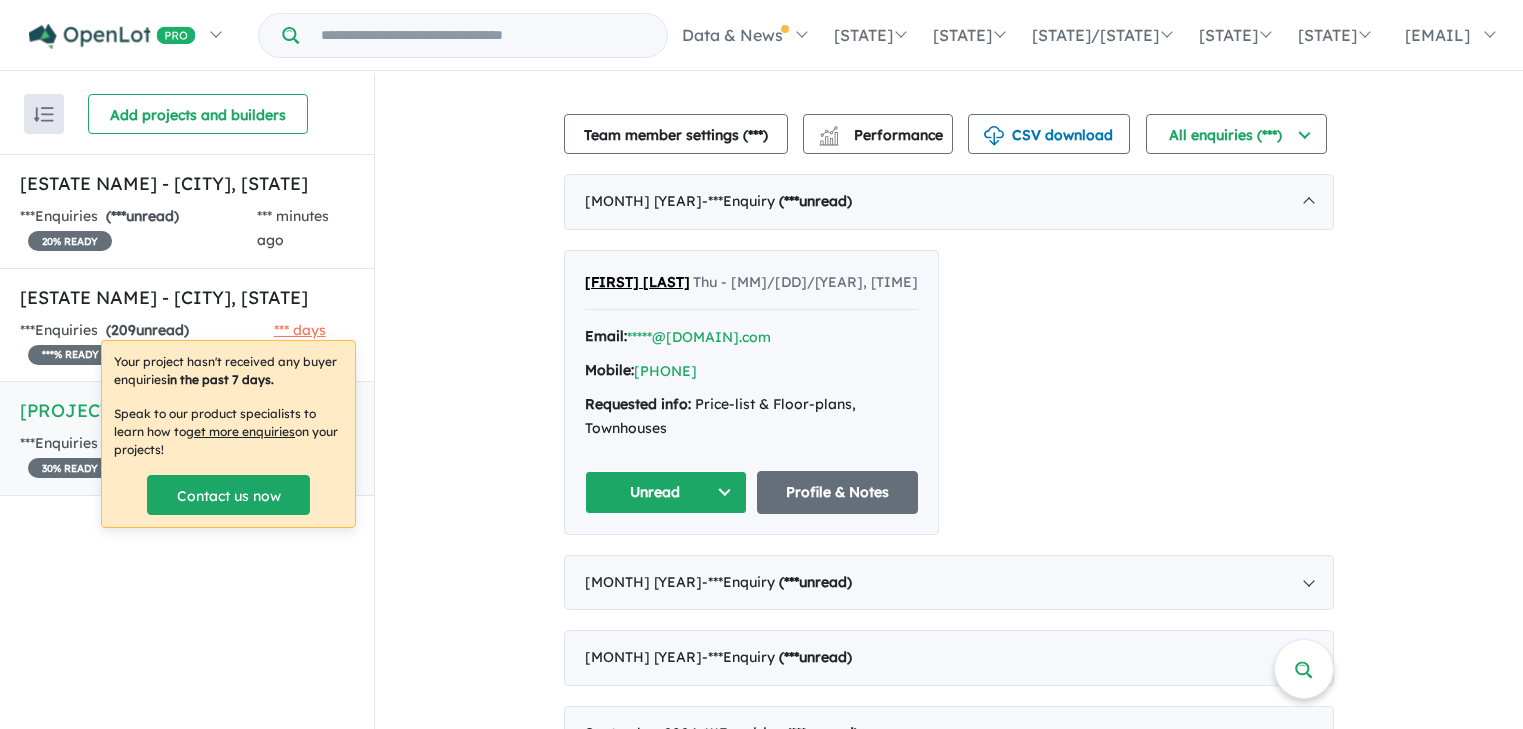 scroll, scrollTop: 503, scrollLeft: 0, axis: vertical 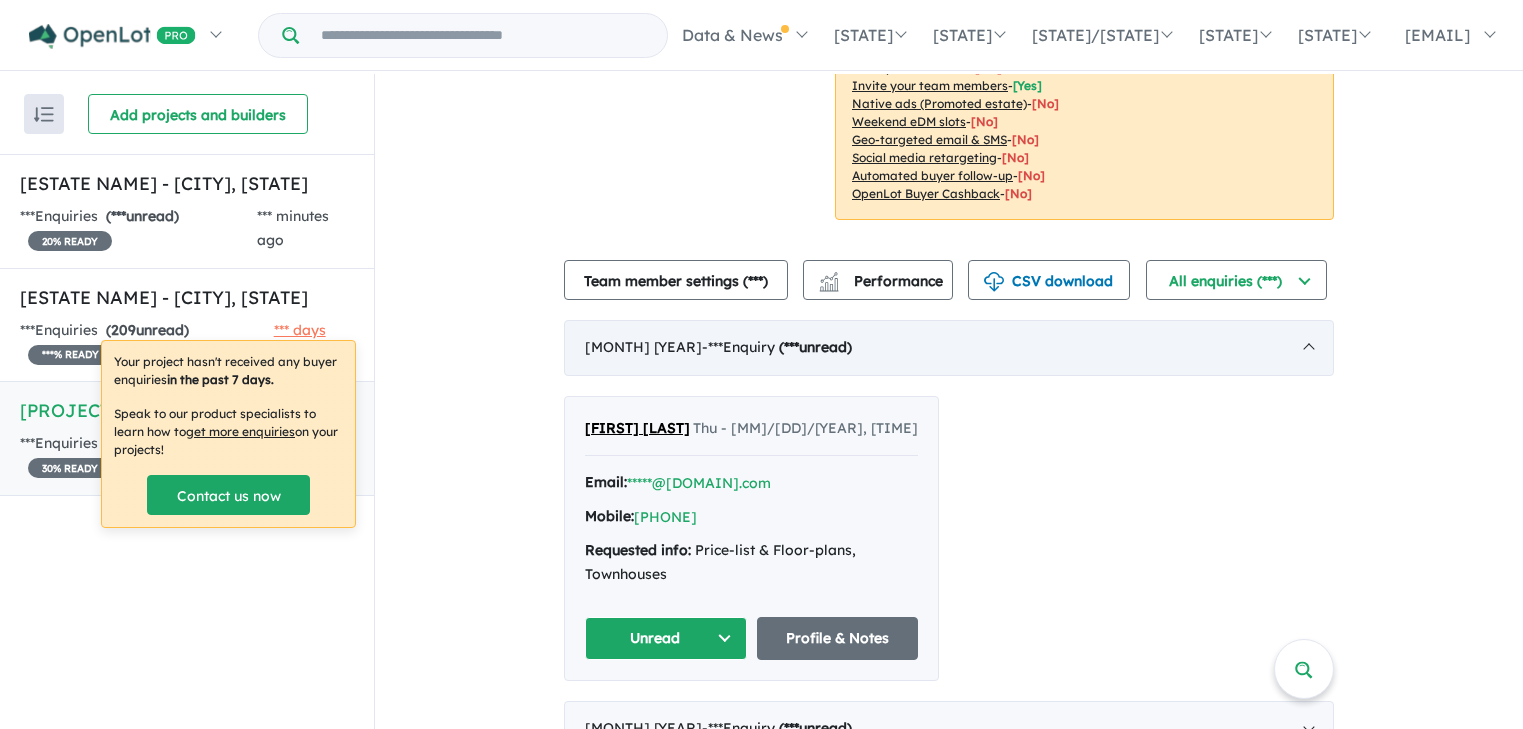click on "[MONTH] [YEAR] - [NUMBER] Enquir y ( [NUMBER] unread)" at bounding box center (949, 348) 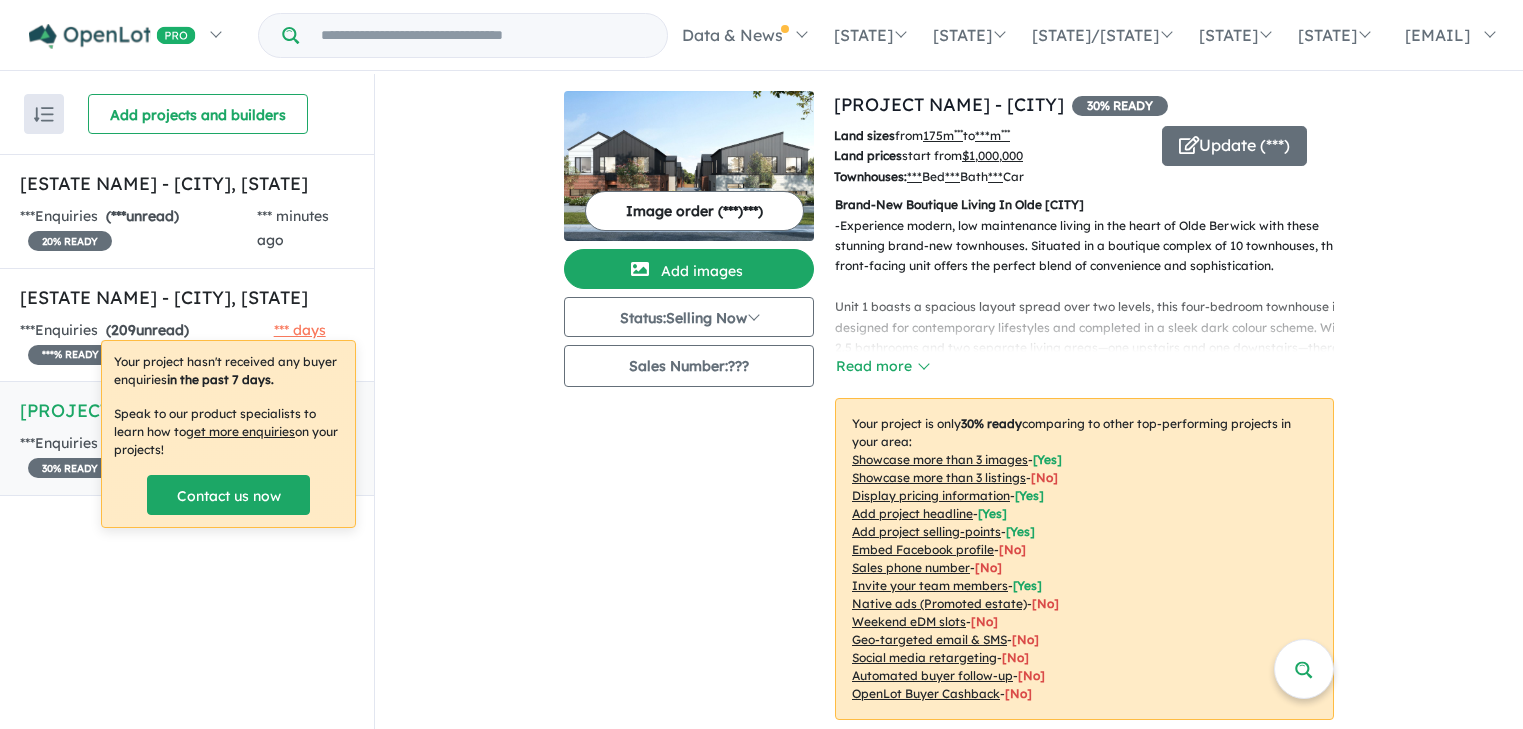 scroll, scrollTop: 0, scrollLeft: 0, axis: both 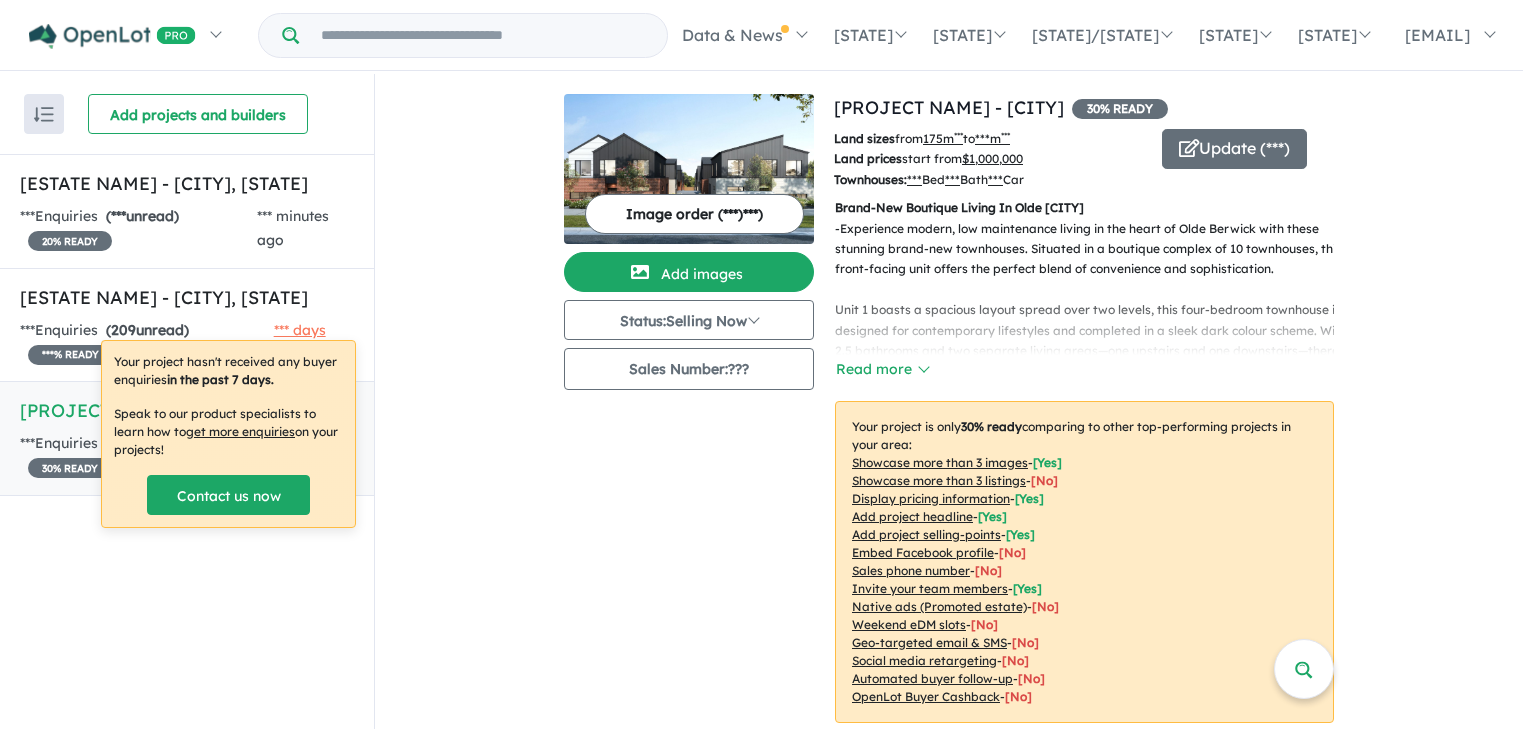 click on "View  3  projects in your account Oakside Place Townhomes - Berwick 30 % READY Land sizes  from   175 m 2  to  299 m 2 Land prices  start from   $ 1,000,000 Townhouses:  3-4  Bed   2  Bath   2  Car Update ( 2 ) Brand-New Boutique Living In Olde Berwick -  Read more Your project is only  30 % ready  comparing to other top-performing projects in your area: Showcase more than 3 images  -  [ Yes ] Showcase more than 3 listings  -  [ No ] Display pricing information  -  [ Yes ] Add project headline  -  [ Yes ] Add project selling-points  -  [ Yes ] Embed Facebook profile  -  [ No ] Sales phone number  -  [ No ] Invite your team members  -  [ Yes ] Native ads (Promoted estate)  -  [No] Weekend eDM slots  -  [No] Geo-targeted email & SMS  -  [No] Social media retargeting  -  [No] Automated buyer follow-up  -  [No] OpenLot Buyer Cashback  -  [No] 36  Enquir ies ( 36  unread) 30 % READY 2 months ago Image order ( 11 ) Add images Status:  Selling Now In Planning Coming Soon Selling Now Sold Out Sales Number:  ??? m" at bounding box center (949, 1168) 